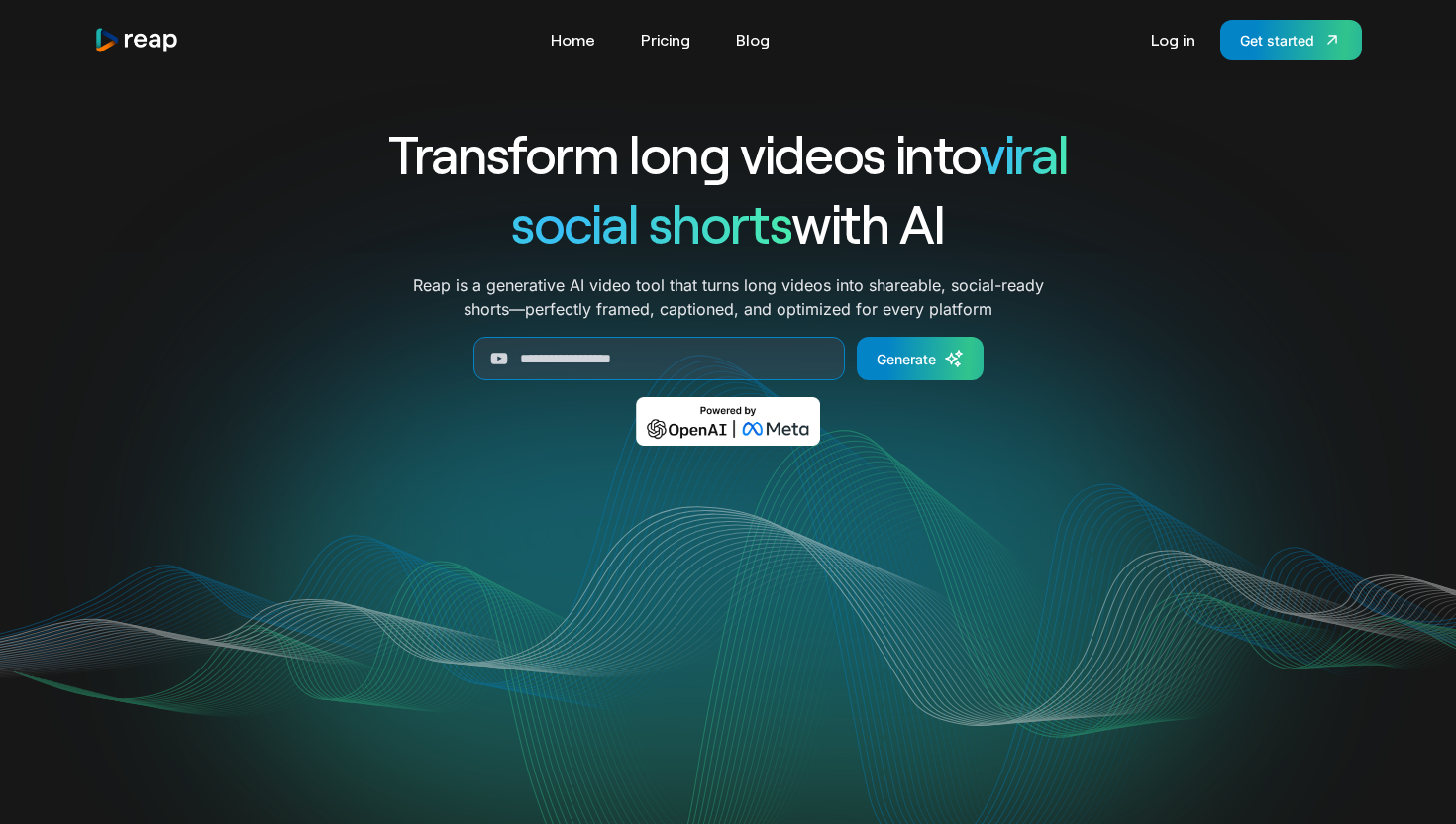 scroll, scrollTop: 0, scrollLeft: 0, axis: both 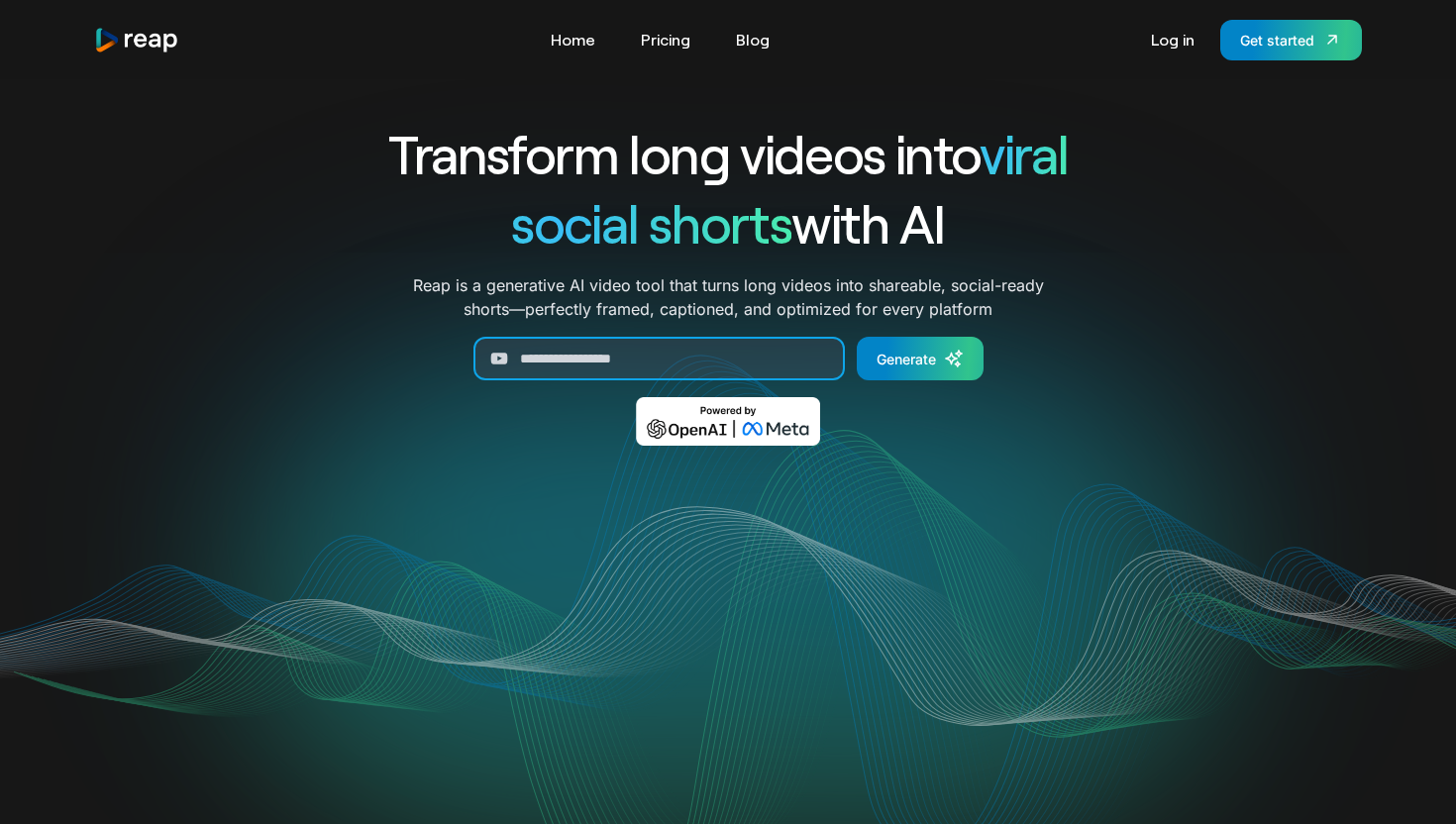 click at bounding box center (659, 359) 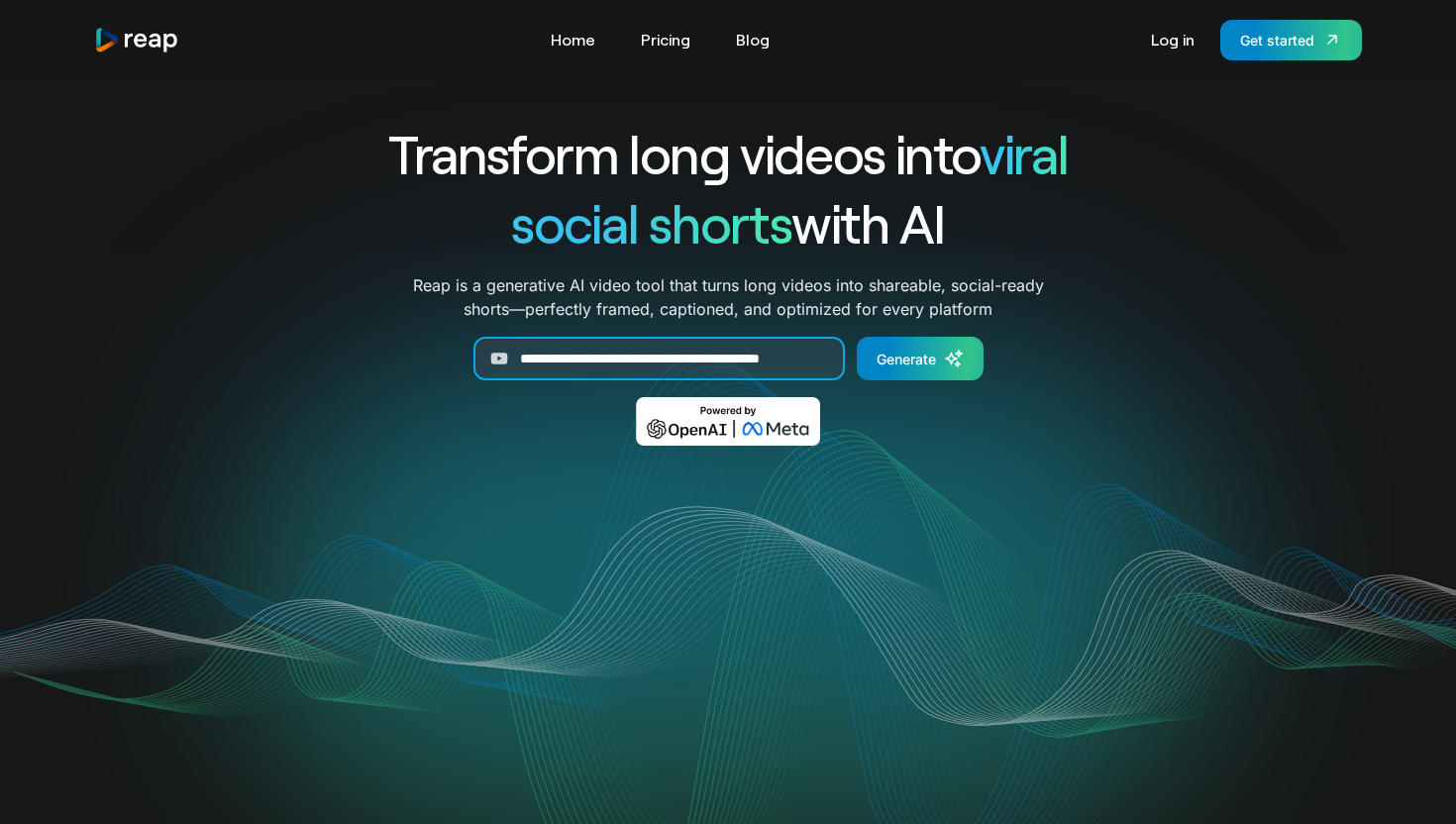 scroll, scrollTop: 0, scrollLeft: 52, axis: horizontal 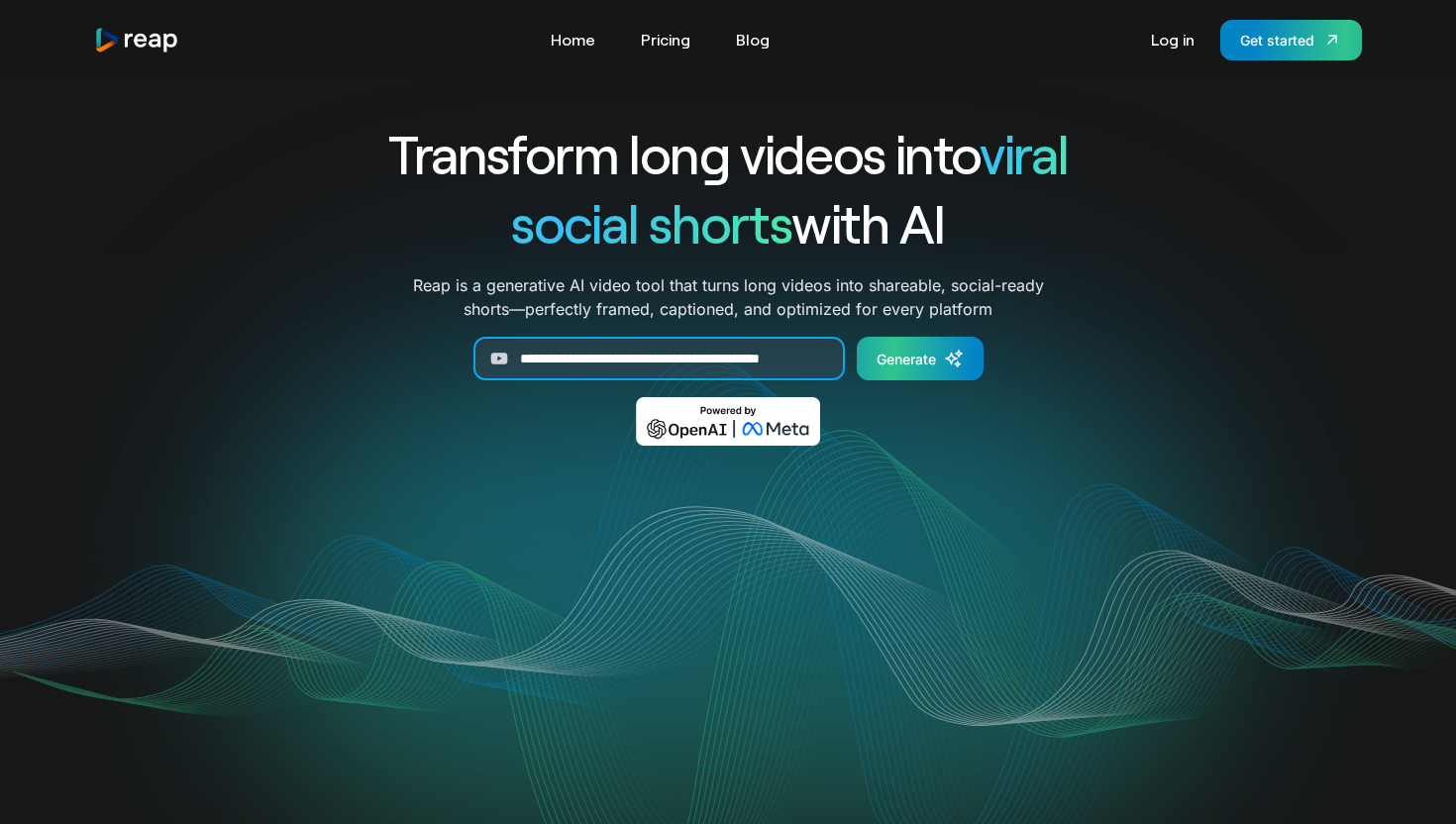 type on "**********" 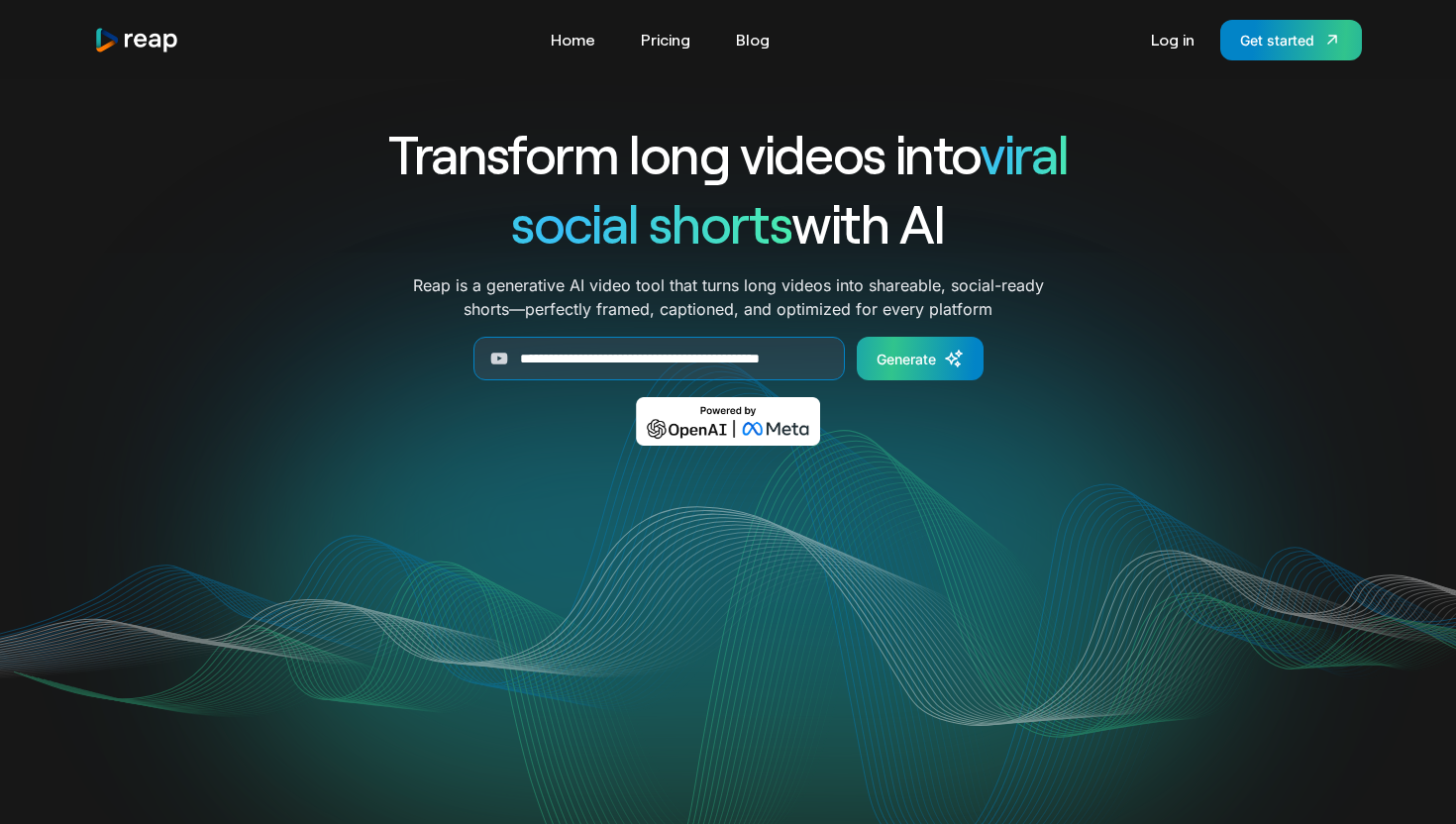 click on "Generate" at bounding box center (920, 359) 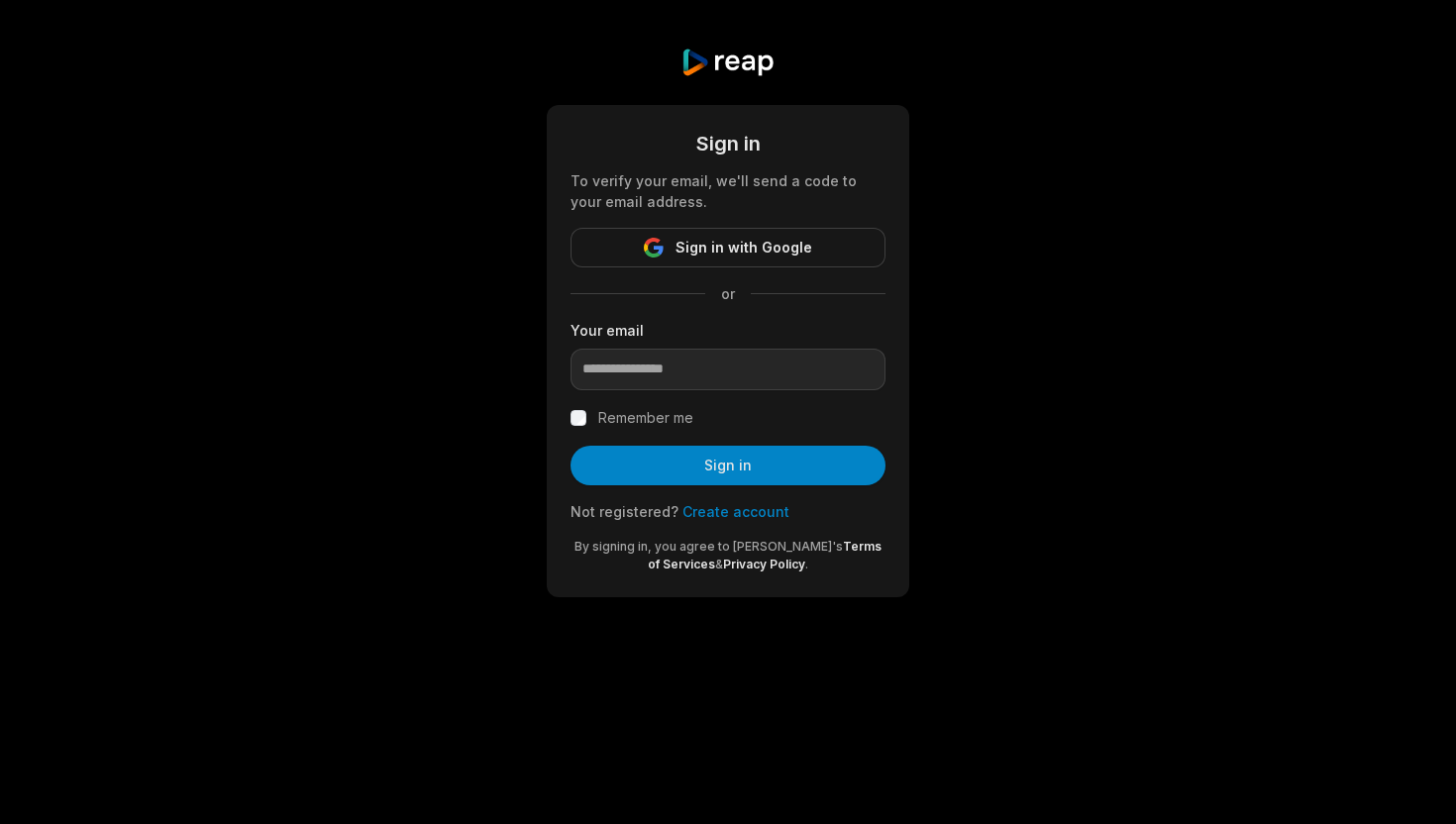 scroll, scrollTop: 0, scrollLeft: 0, axis: both 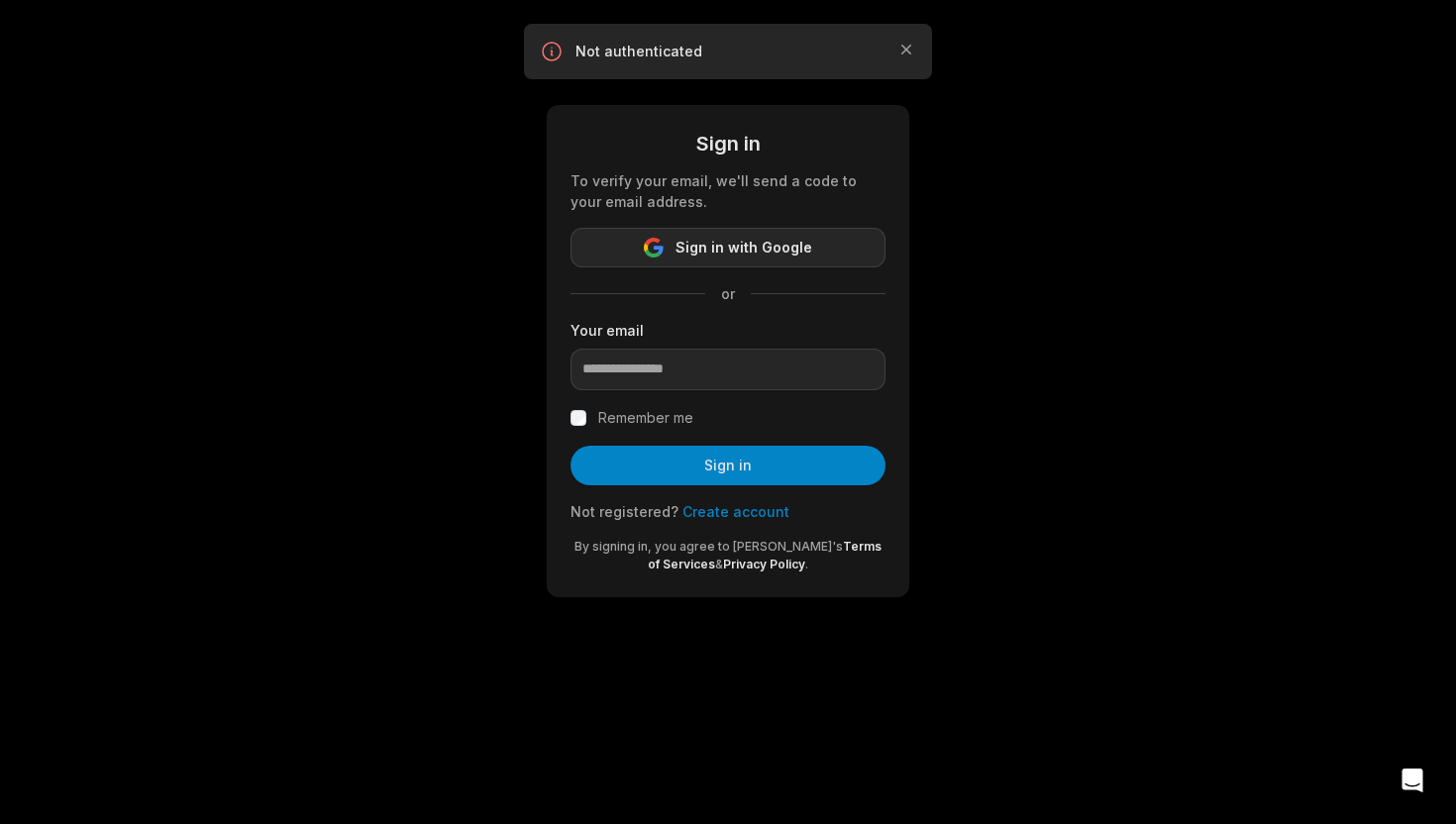 click on "Sign in with Google" at bounding box center [744, 248] 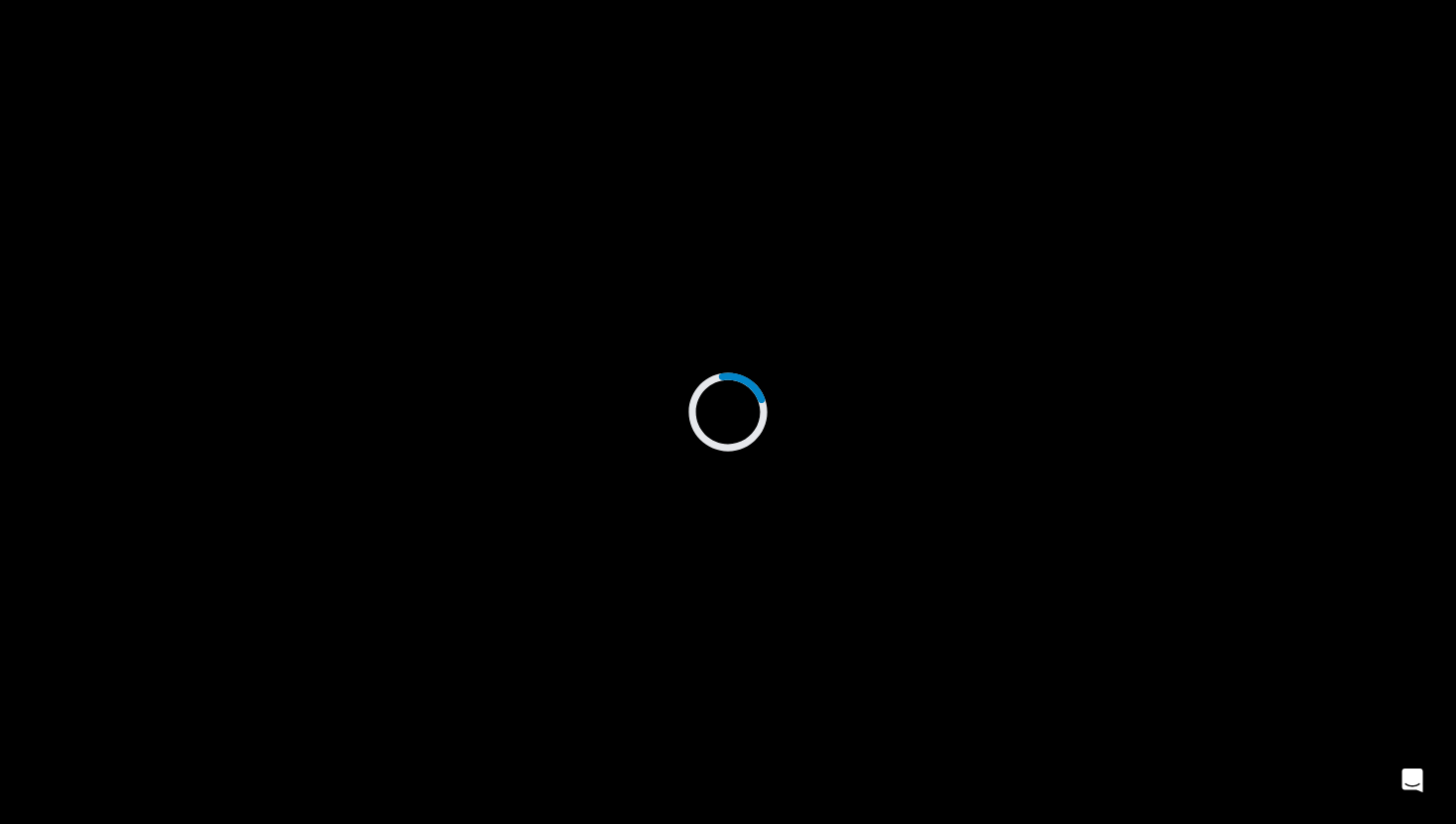 scroll, scrollTop: 0, scrollLeft: 0, axis: both 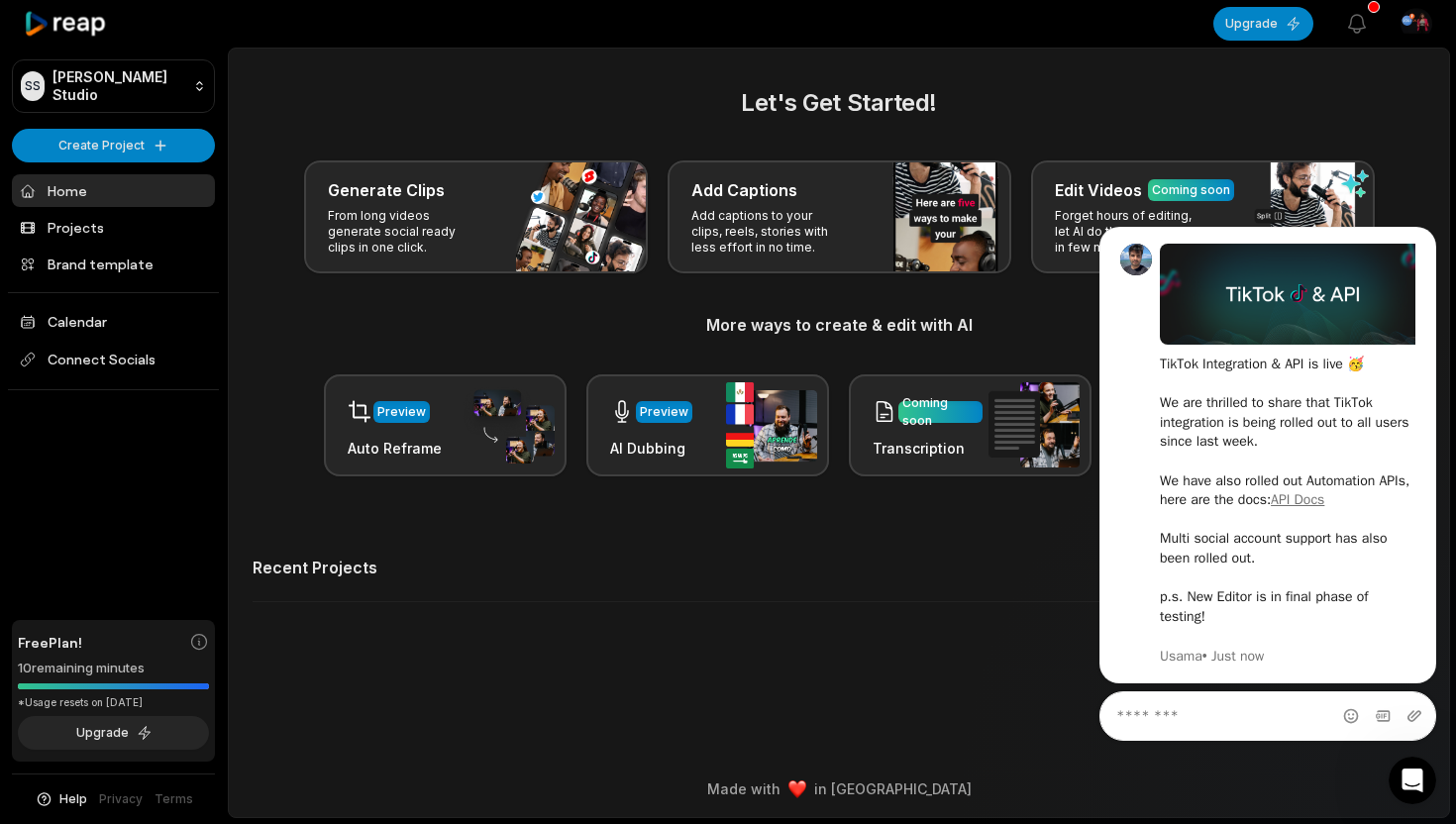 click on "Let's Get Started! Generate Clips From long videos generate social ready clips in one click. Add Captions Add captions to your clips, reels, stories with less effort in no time. Edit Videos Coming soon Forget hours of editing, let AI do the work for you in few minutes. More ways to create & edit with AI Preview Auto Reframe Preview AI Dubbing Coming soon Transcription Coming soon Noise removal Recent Projects View all" at bounding box center (839, 356) 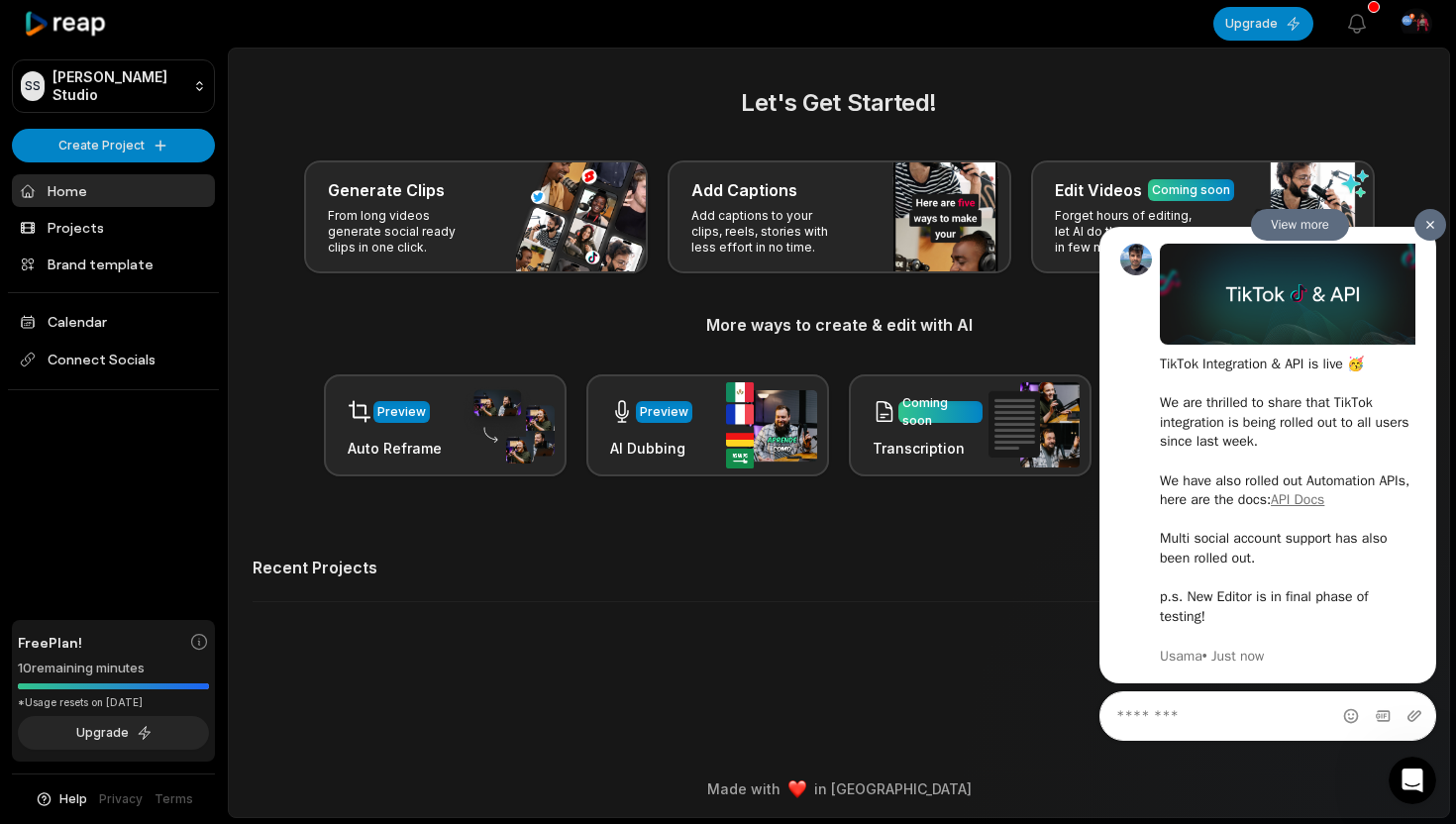 click at bounding box center [1430, 224] 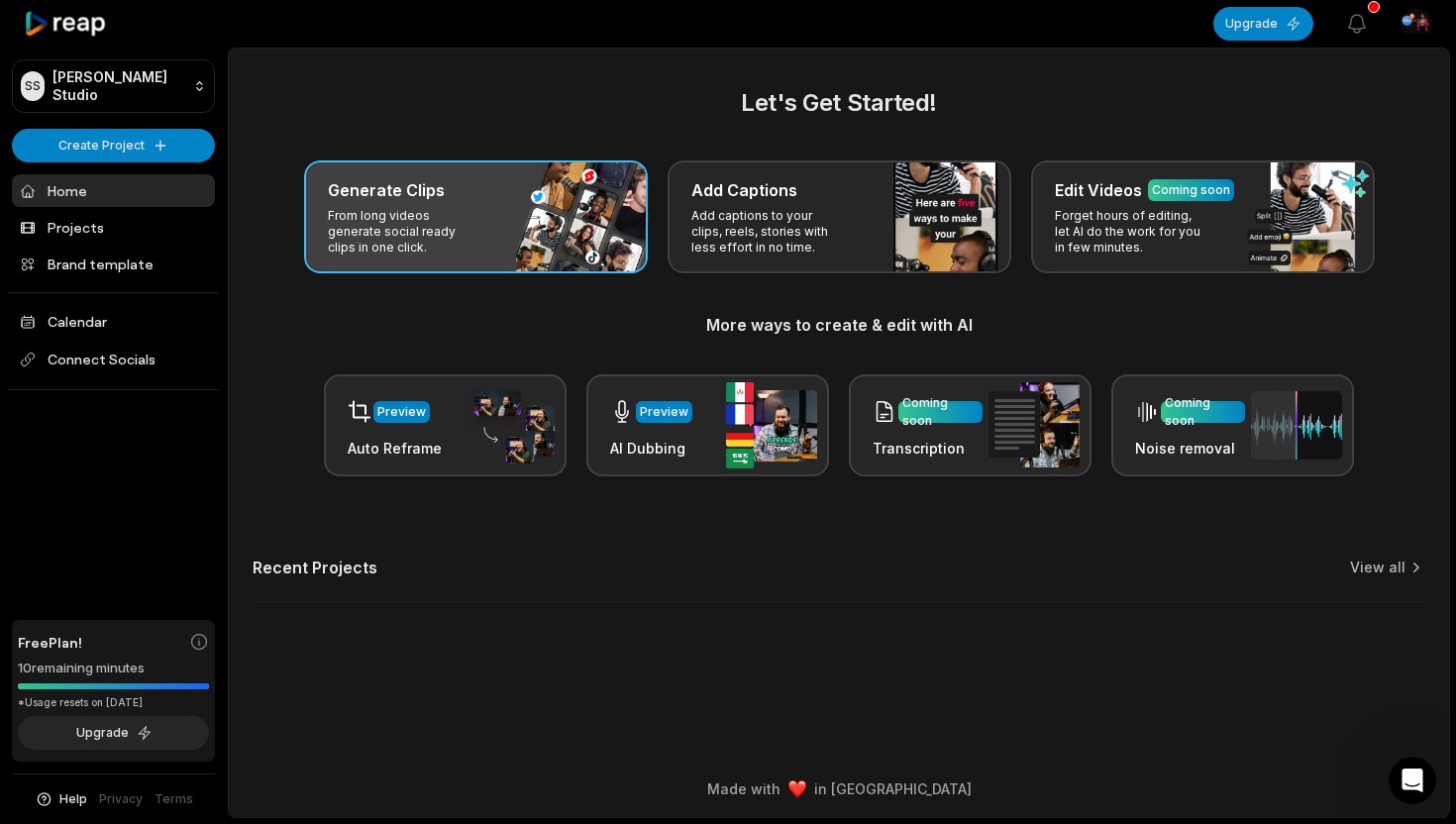 click on "Generate Clips From long videos generate social ready clips in one click." at bounding box center [475, 217] 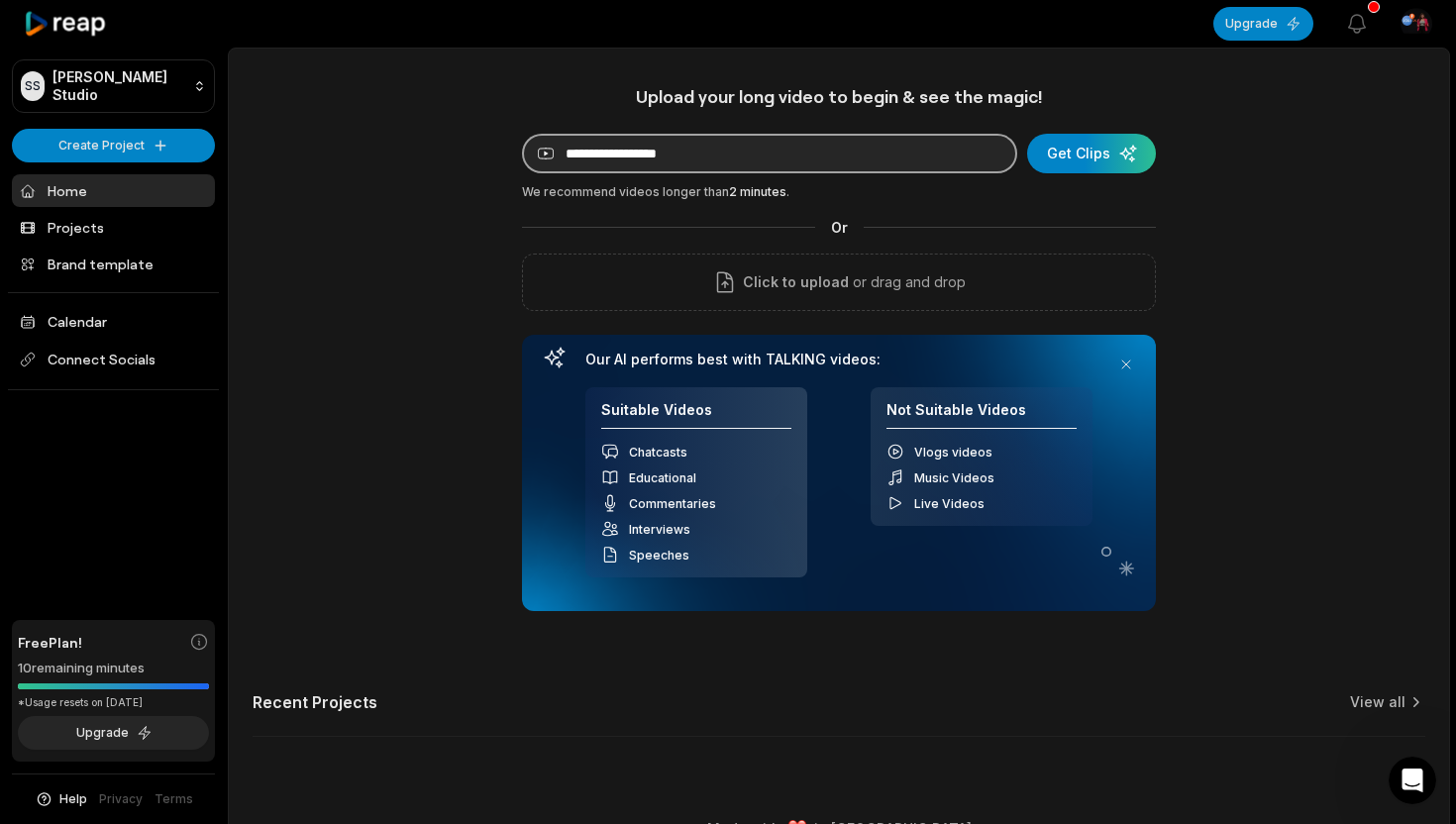 click at bounding box center (770, 154) 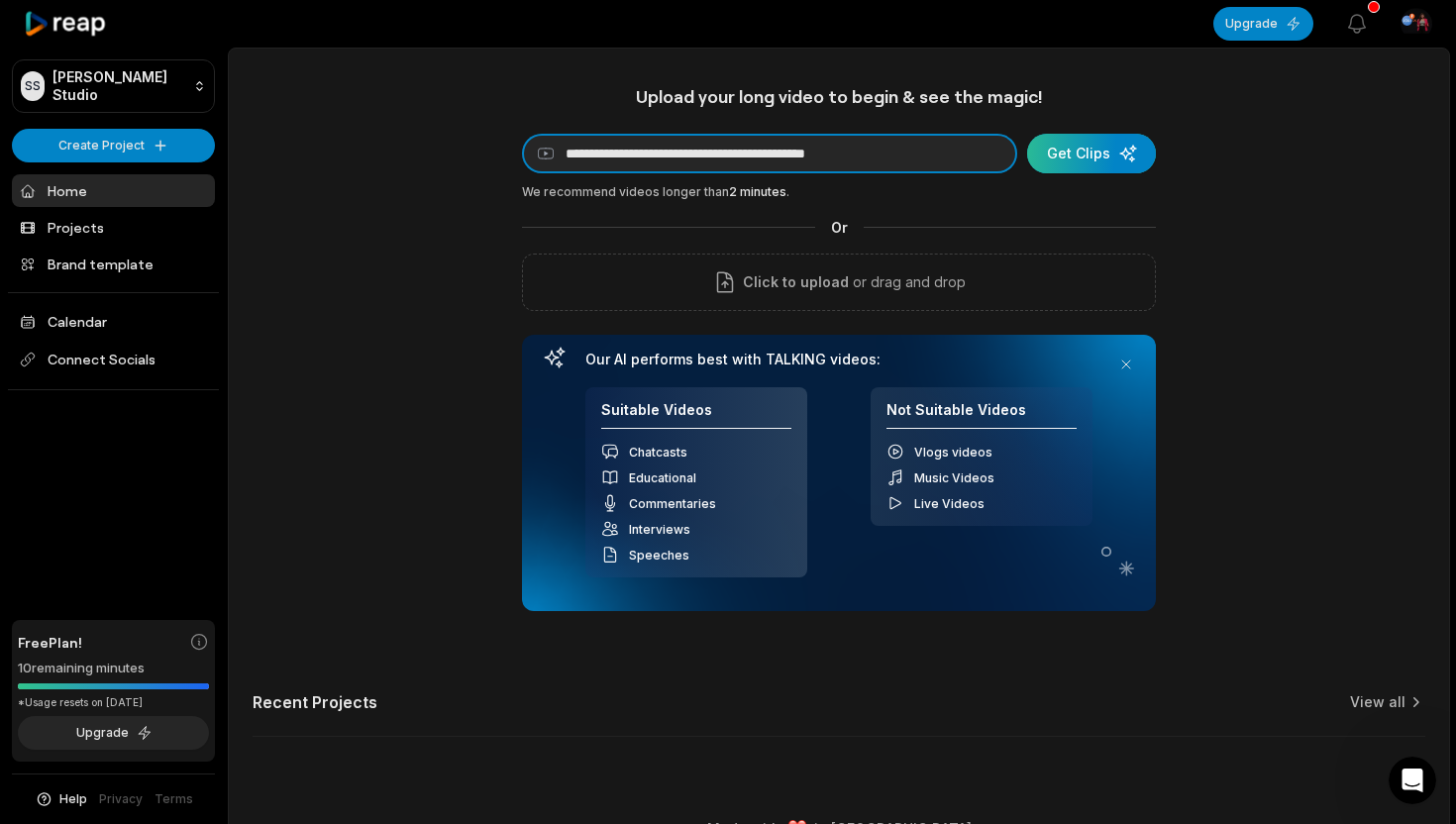 type on "**********" 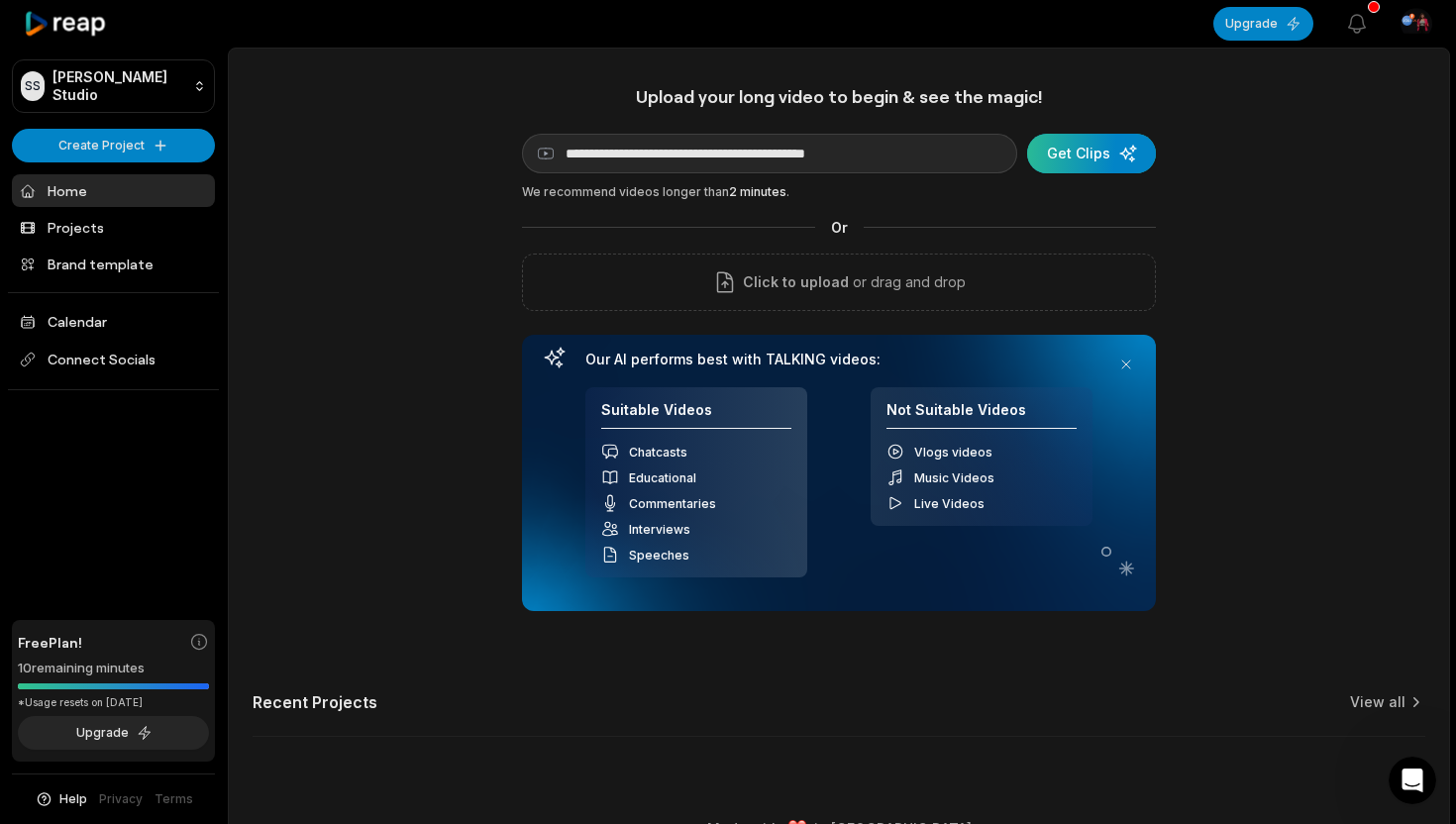 click at bounding box center [1092, 154] 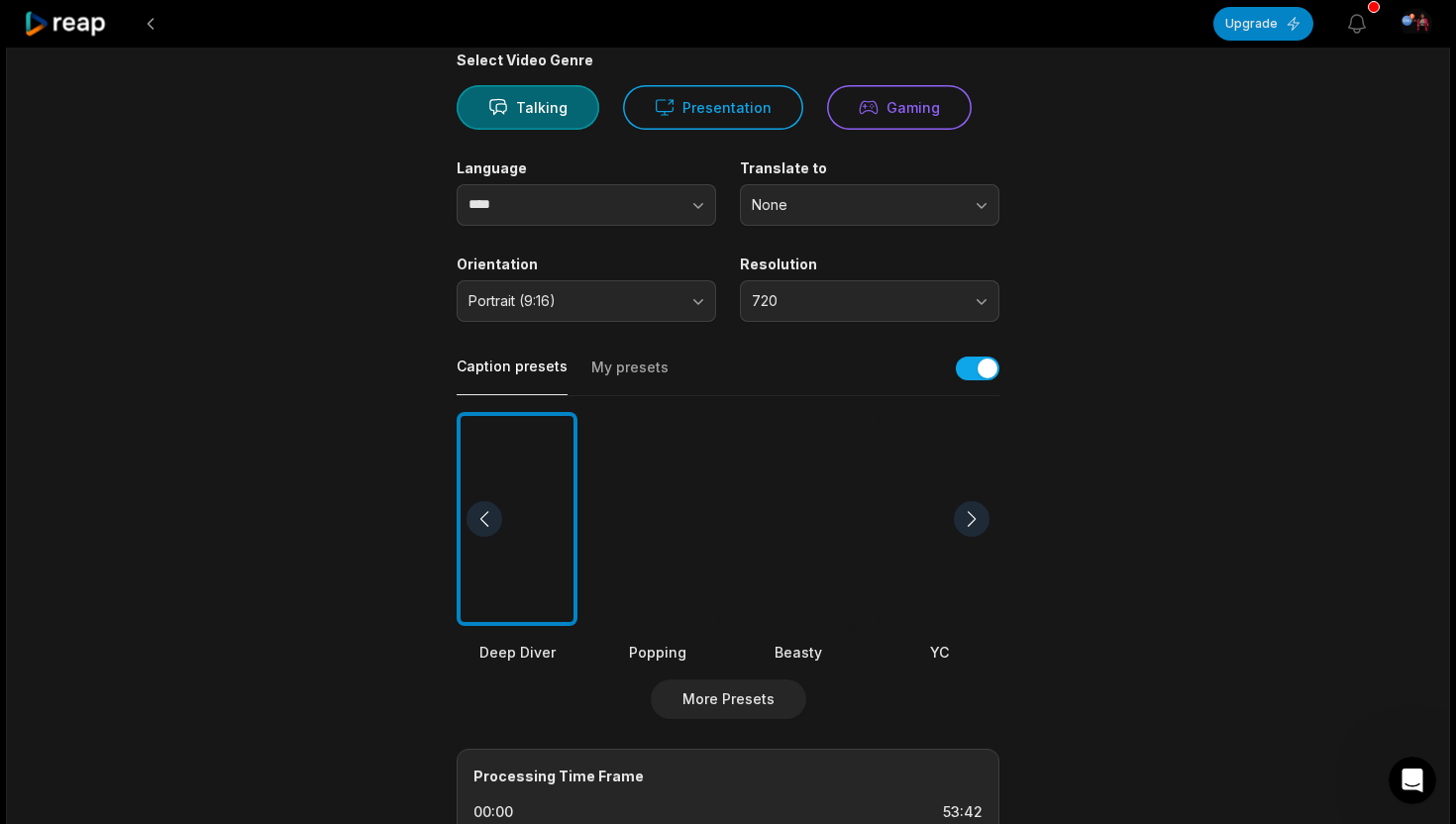 scroll, scrollTop: 187, scrollLeft: 0, axis: vertical 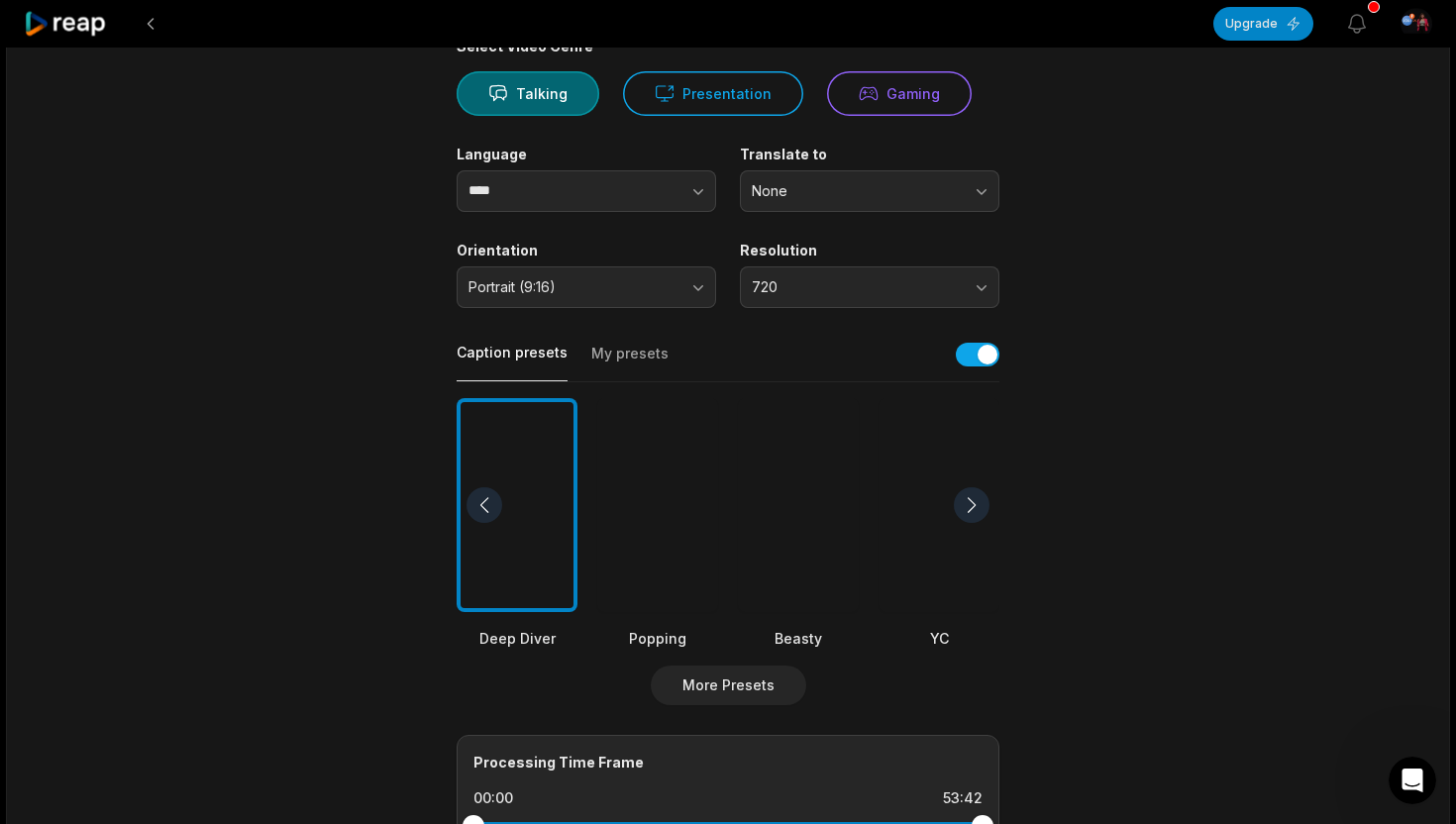 click at bounding box center [658, 505] 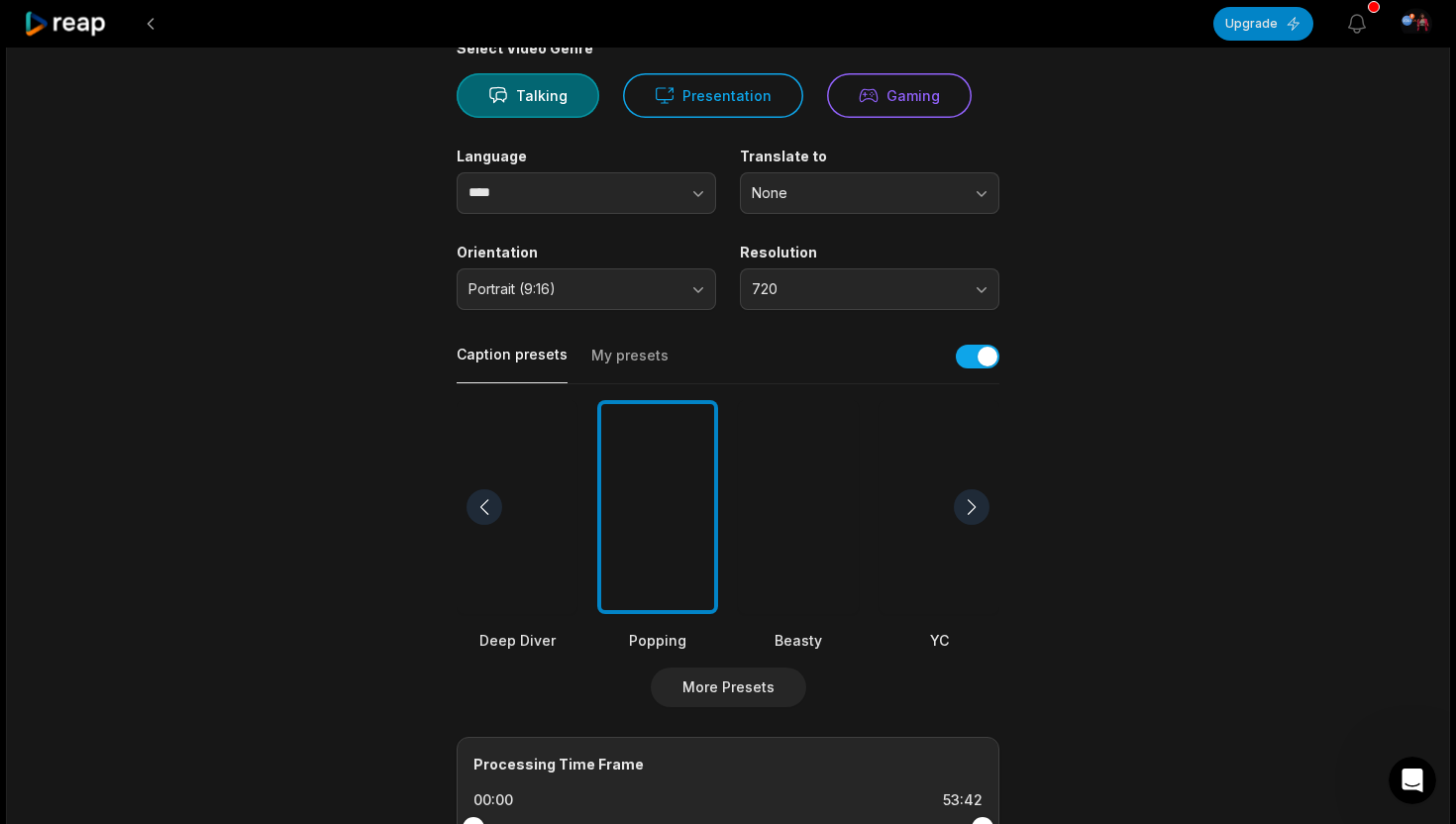 scroll, scrollTop: 612, scrollLeft: 0, axis: vertical 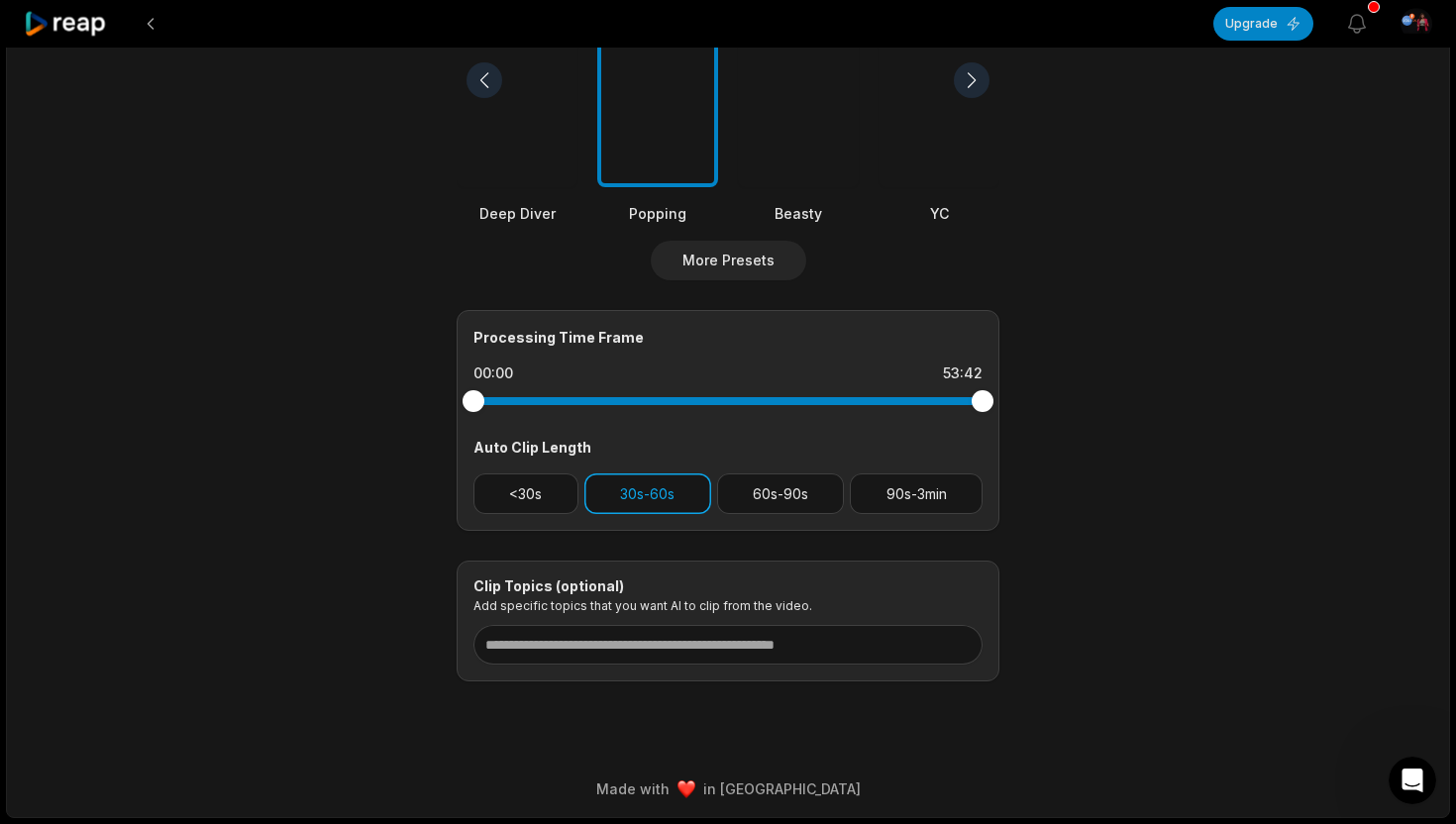click on "30s-60s" at bounding box center [648, 493] 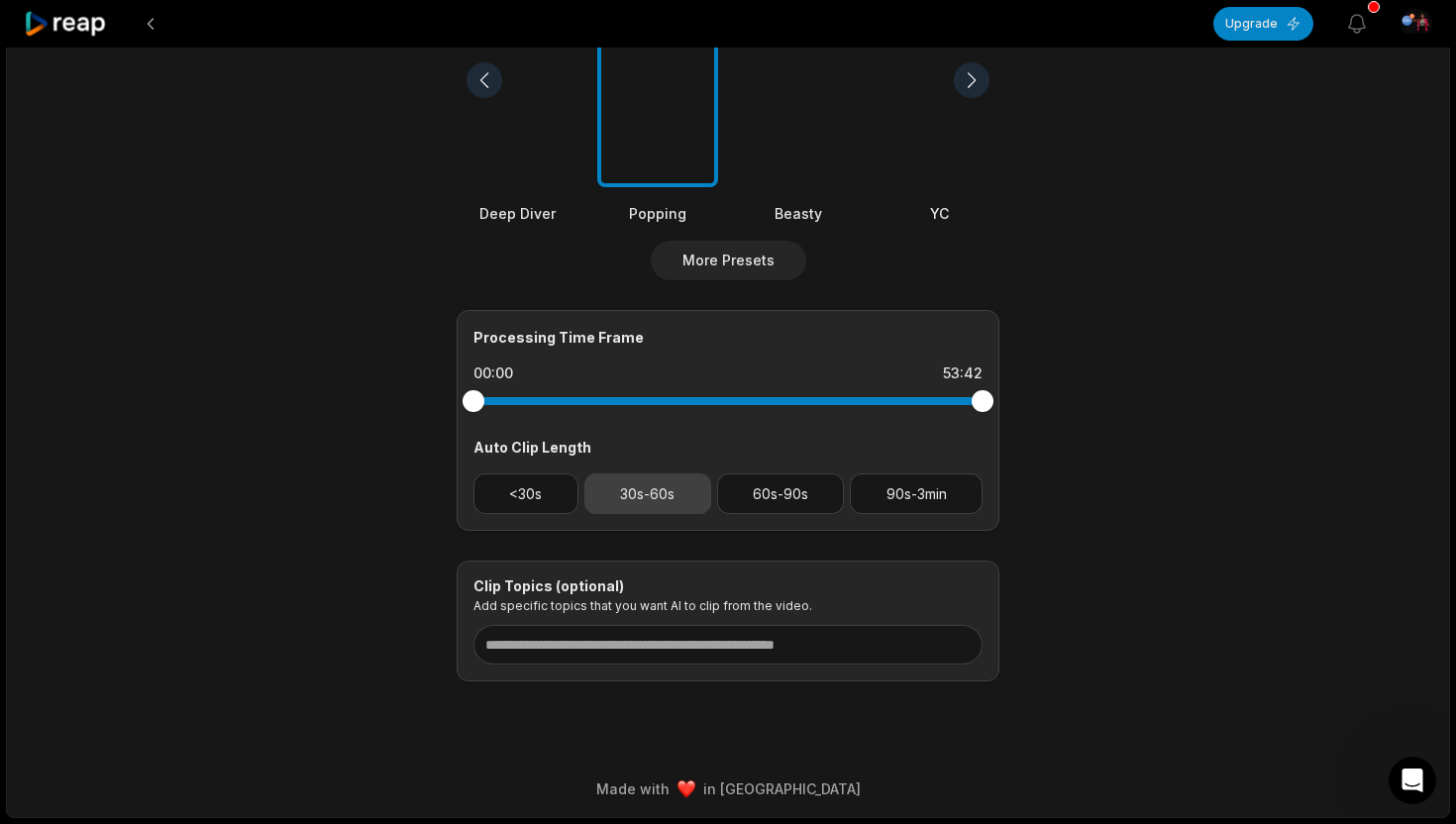 click on "30s-60s" at bounding box center (648, 493) 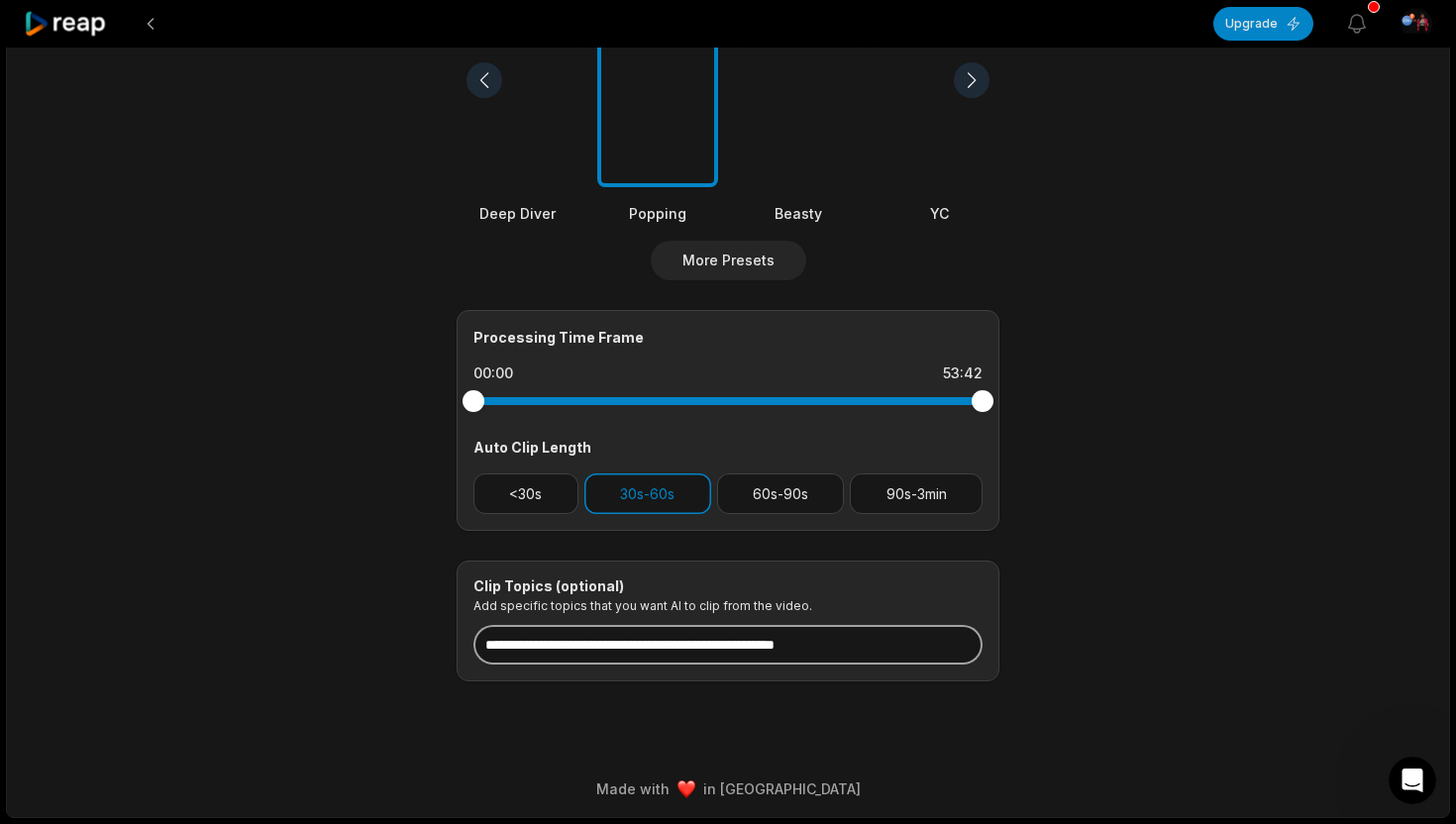 click at bounding box center [728, 645] 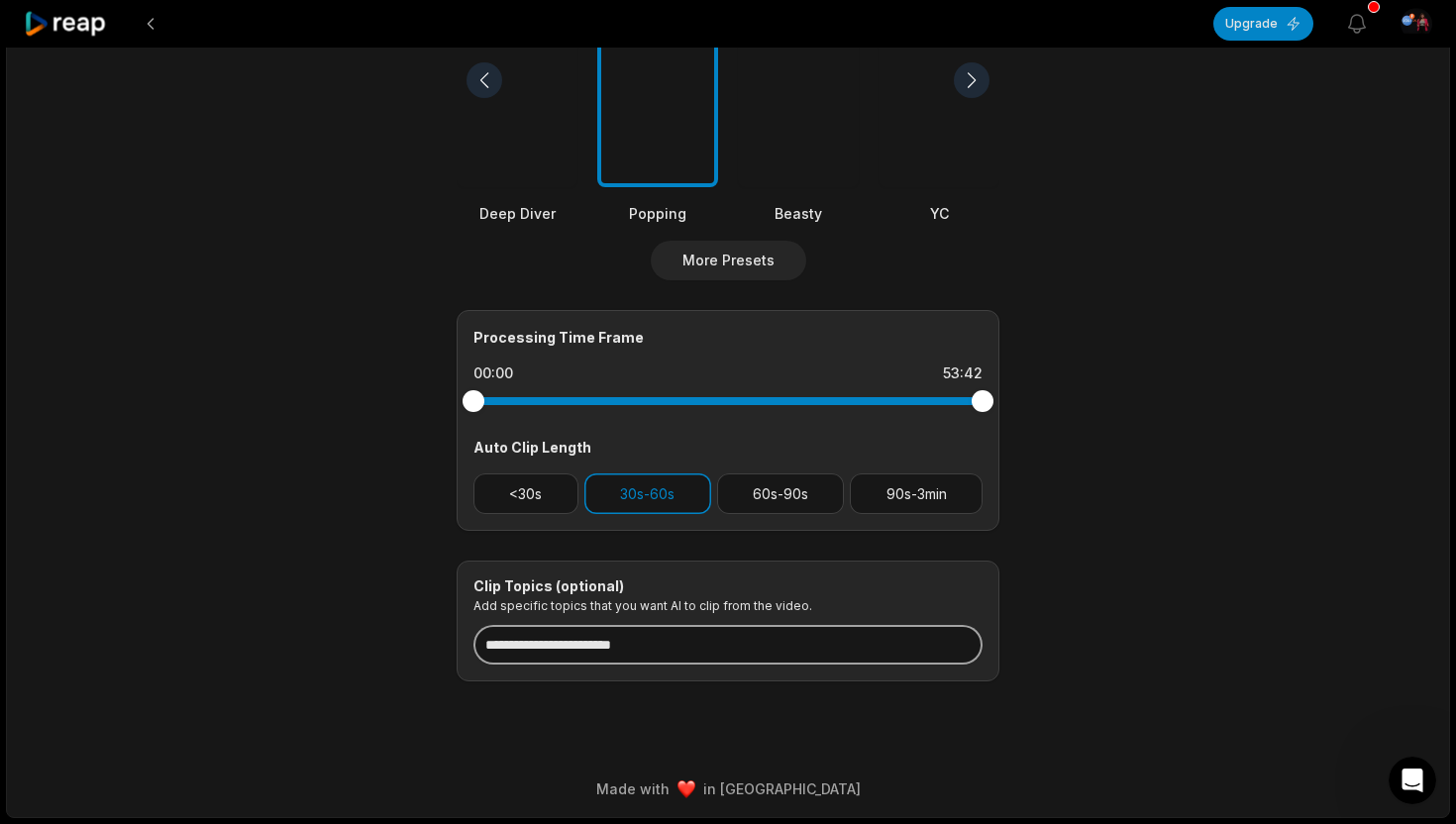 type on "**********" 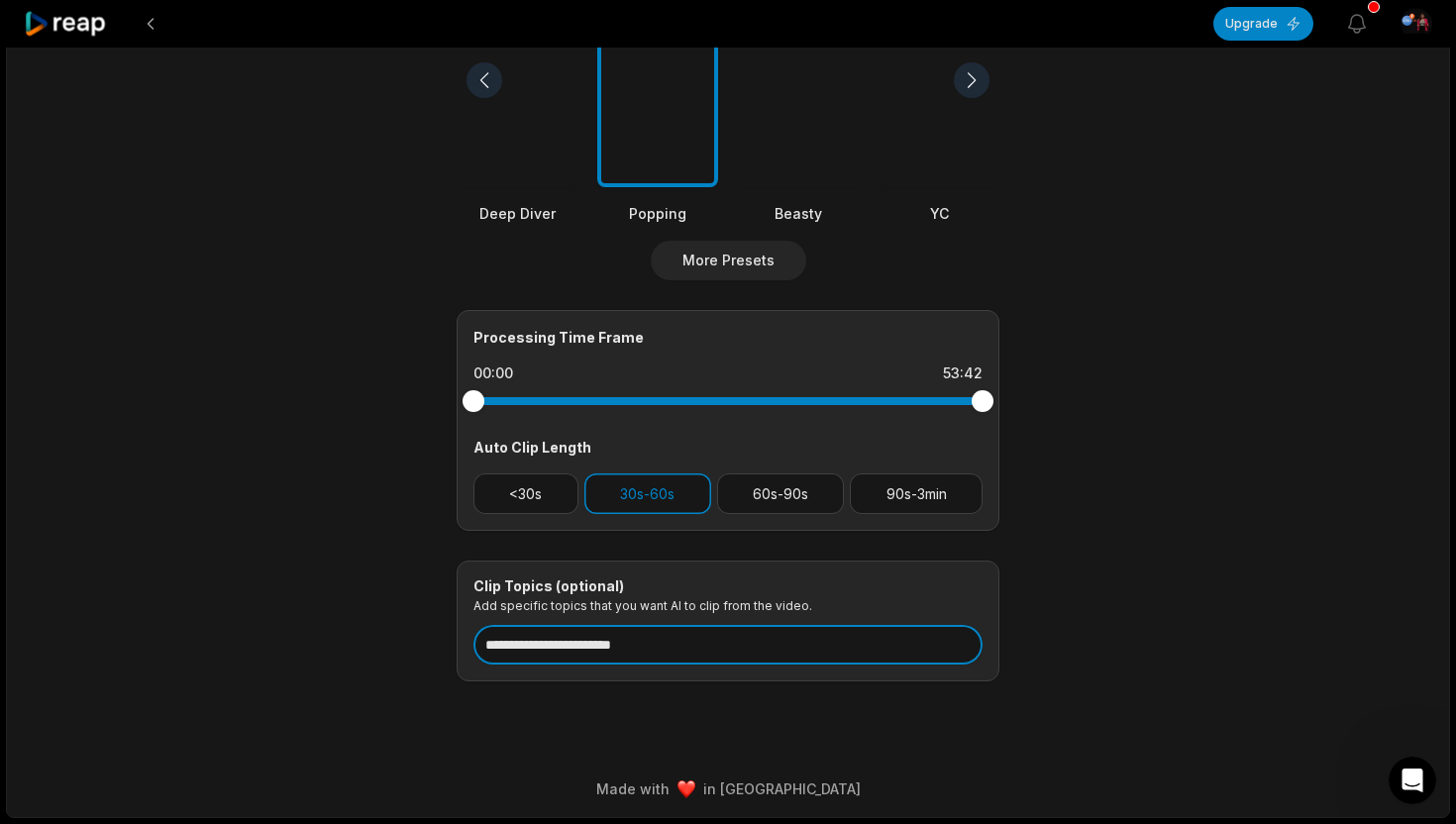 scroll, scrollTop: 0, scrollLeft: 0, axis: both 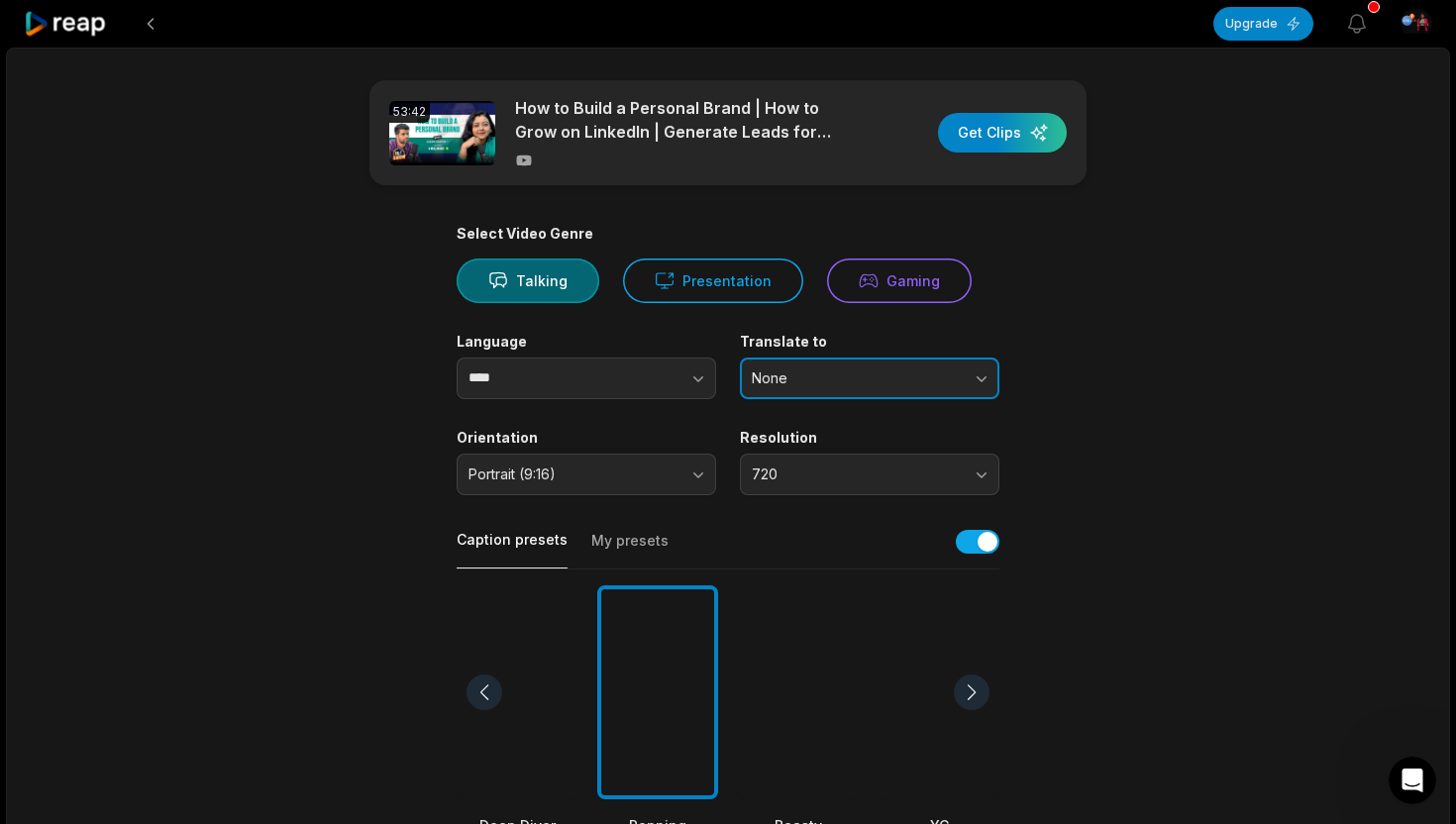 click on "None" at bounding box center [856, 378] 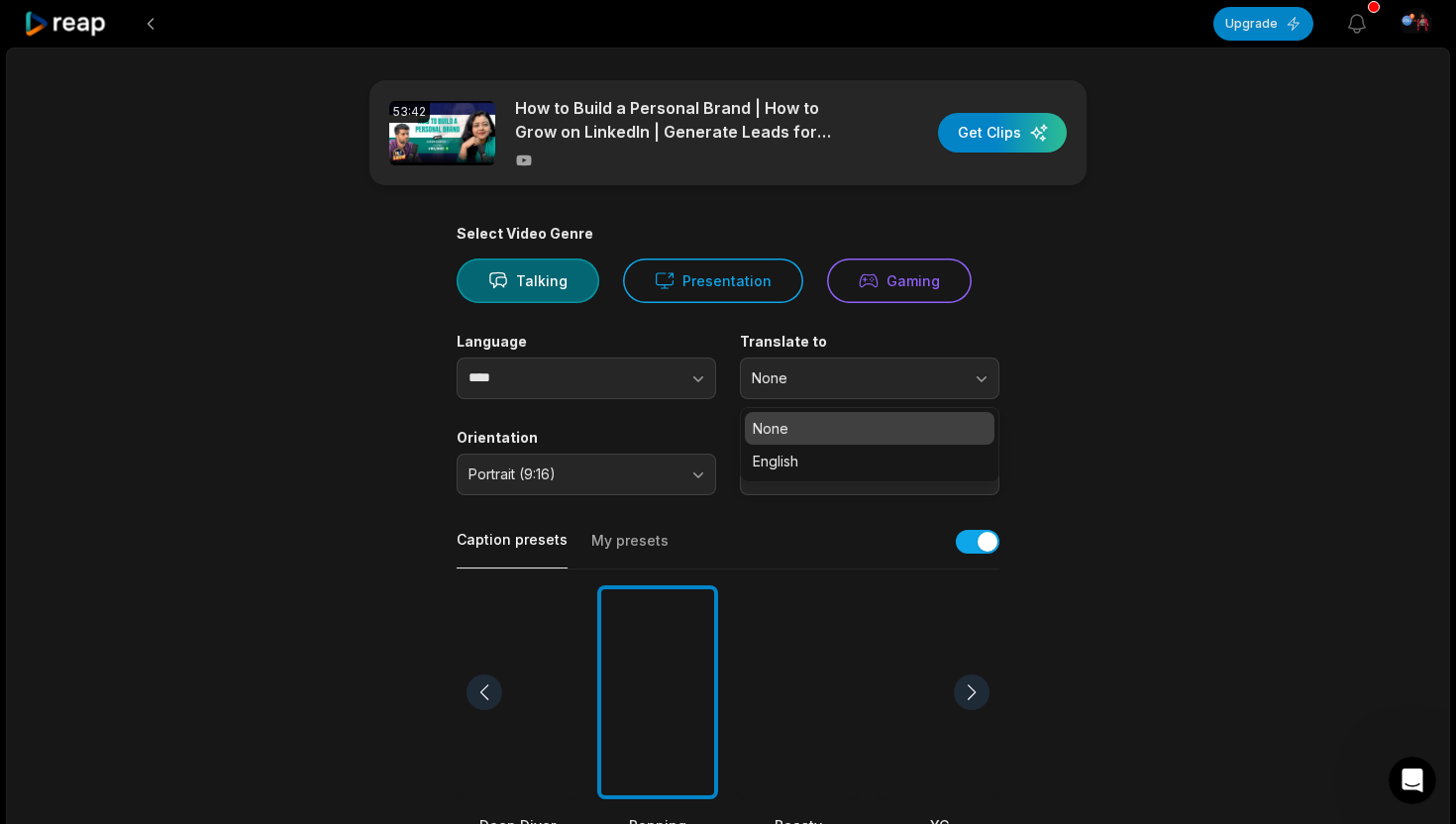click on "None" at bounding box center (870, 428) 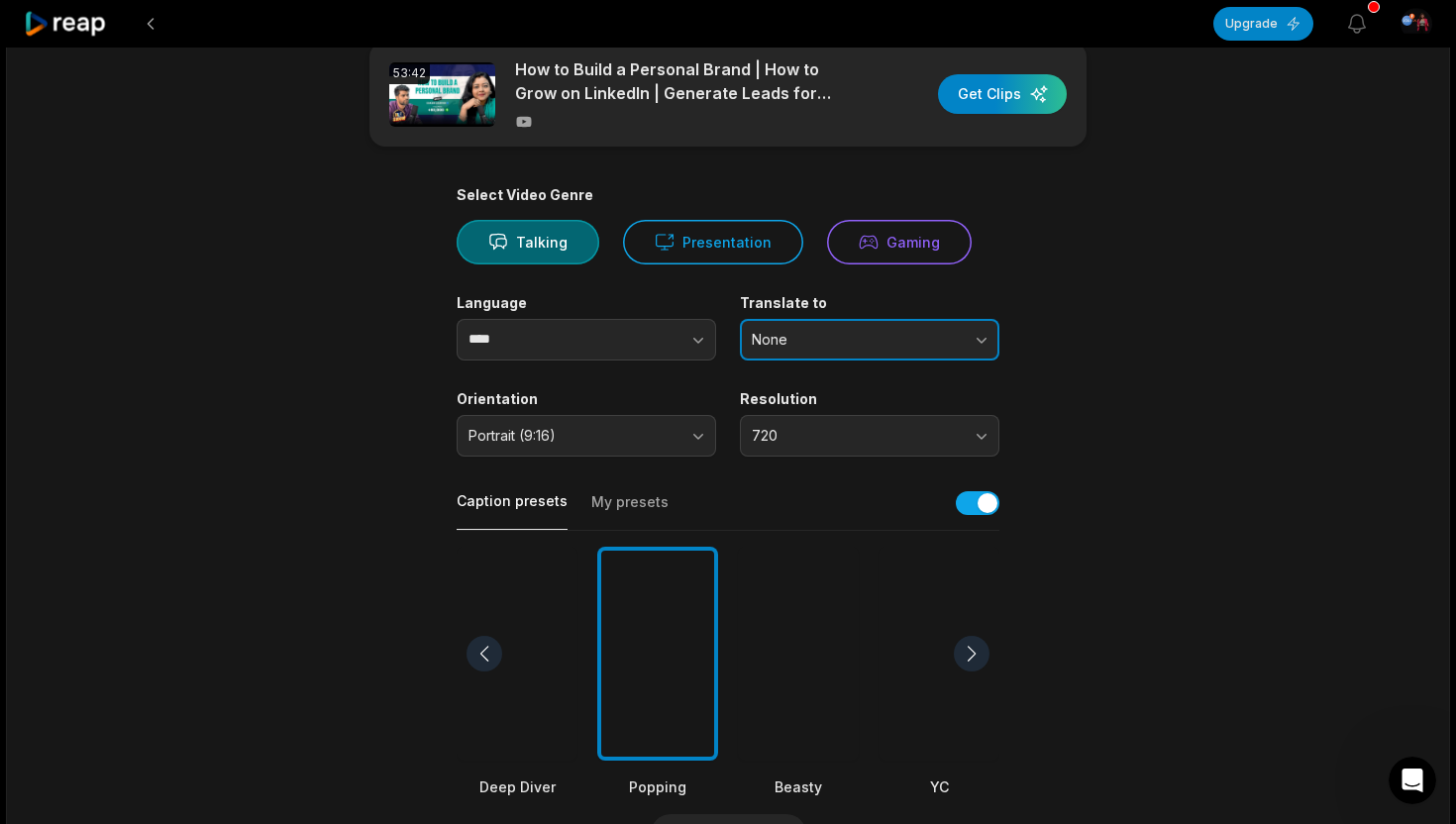 scroll, scrollTop: 612, scrollLeft: 0, axis: vertical 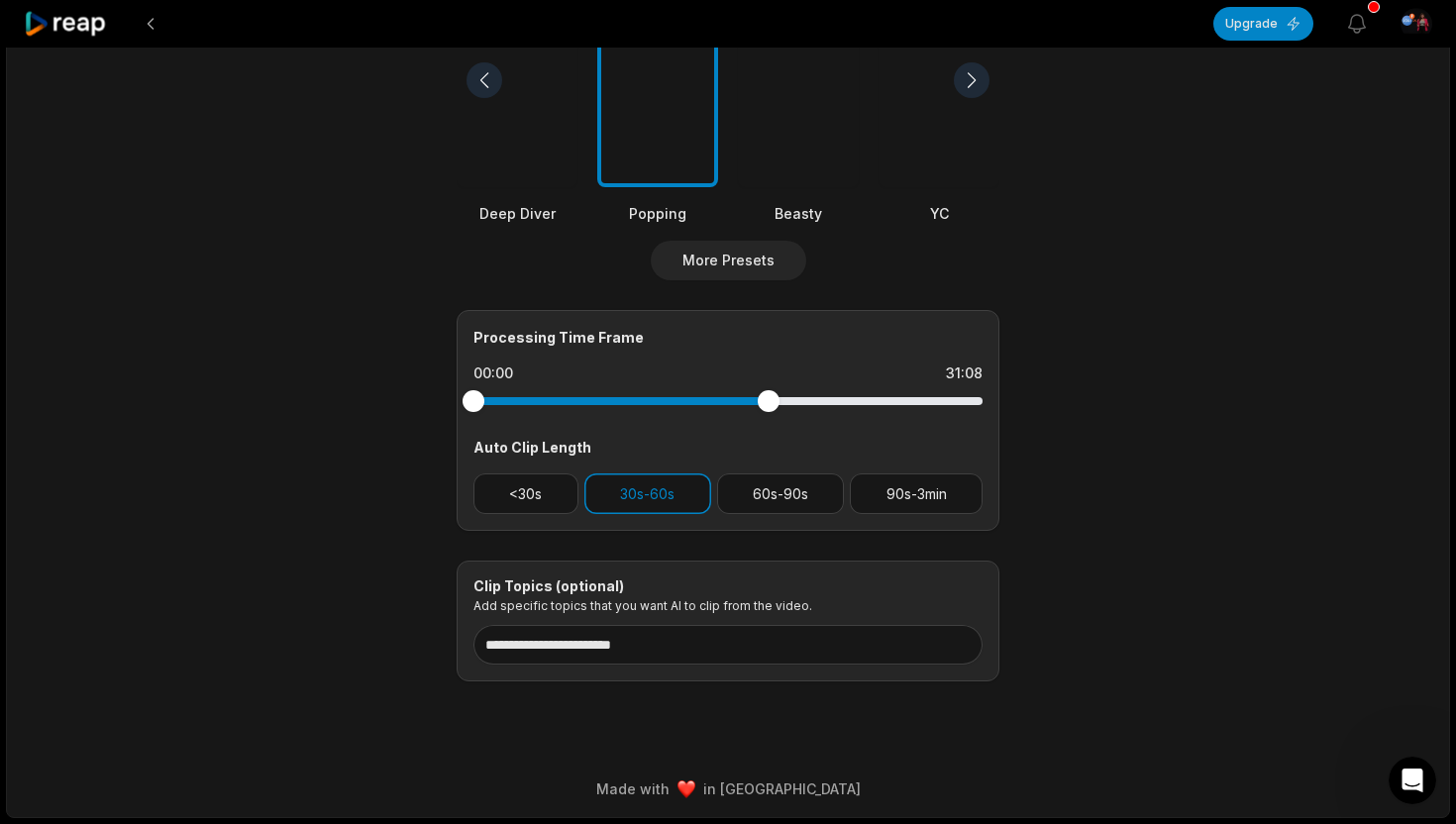 drag, startPoint x: 986, startPoint y: 400, endPoint x: 769, endPoint y: 415, distance: 217.51782 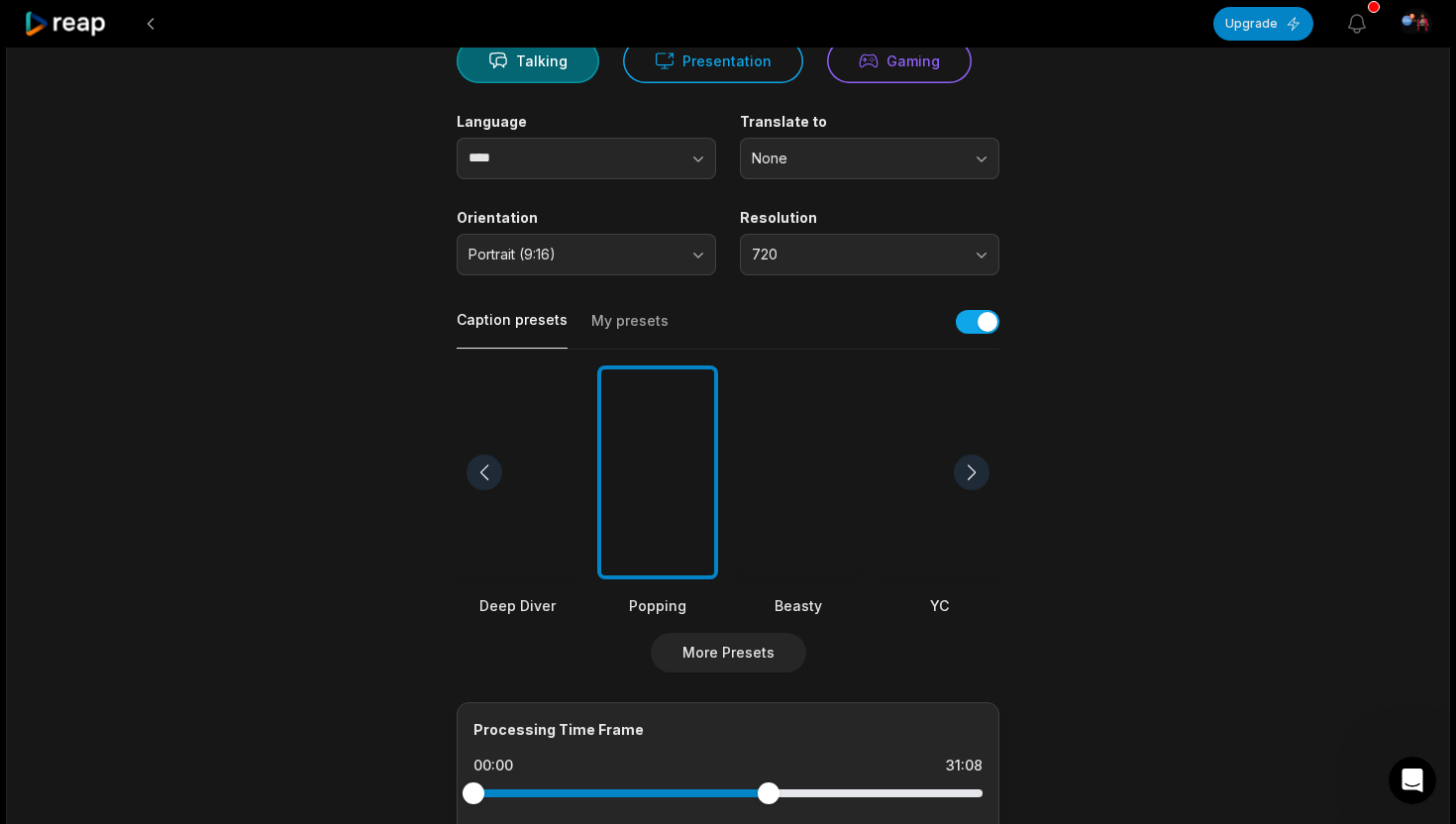 scroll, scrollTop: 0, scrollLeft: 0, axis: both 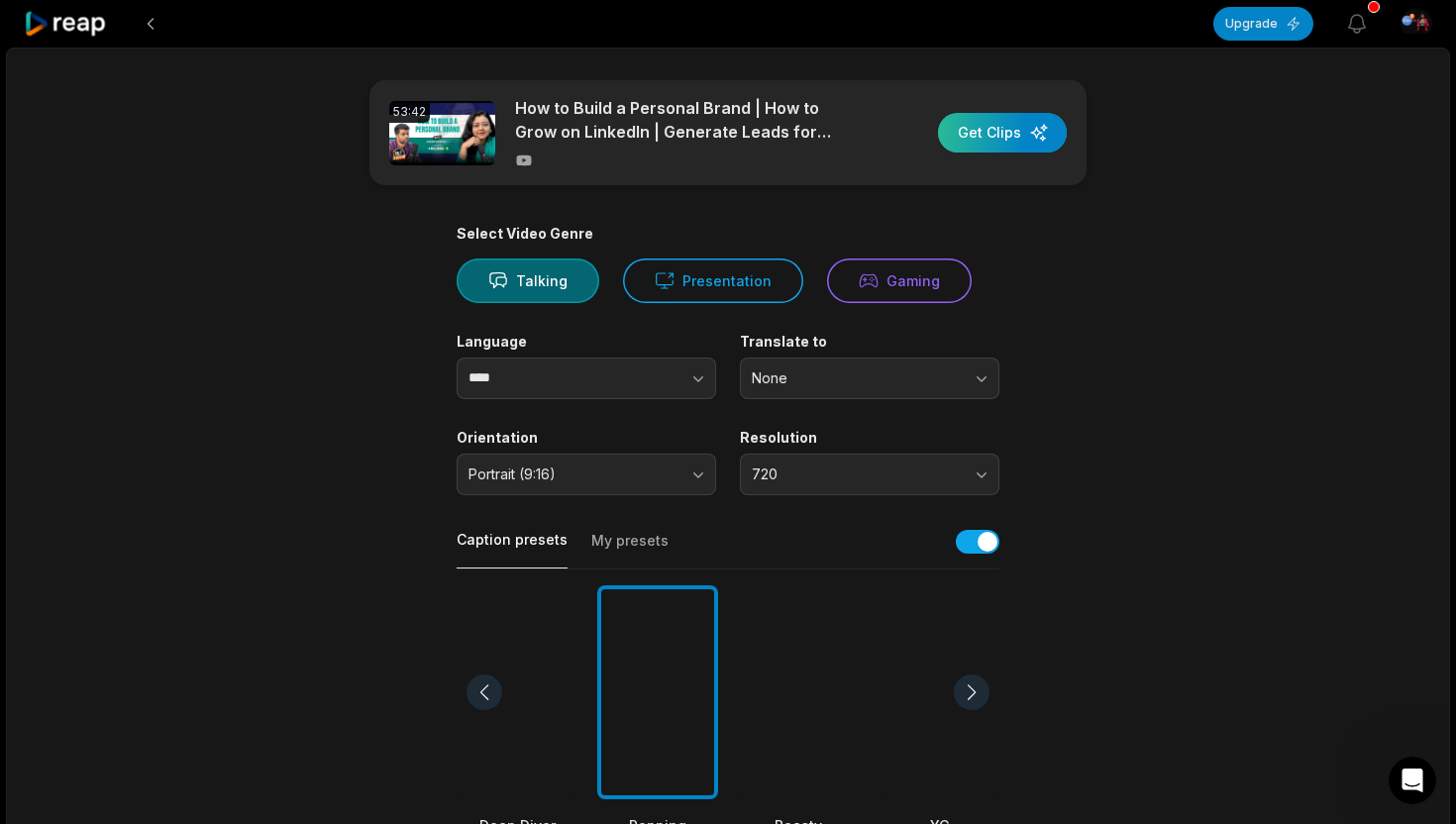 click at bounding box center [1002, 133] 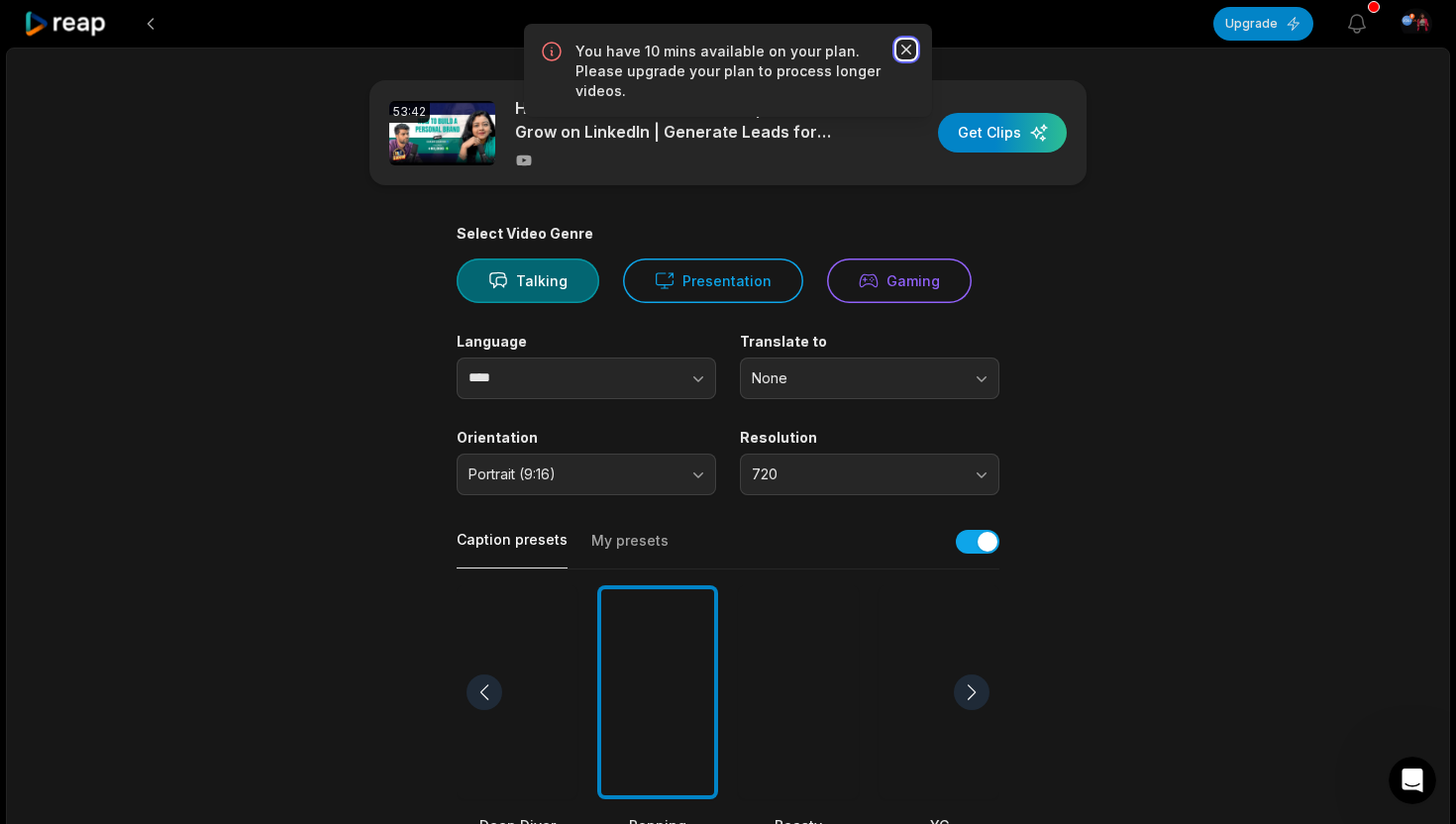click 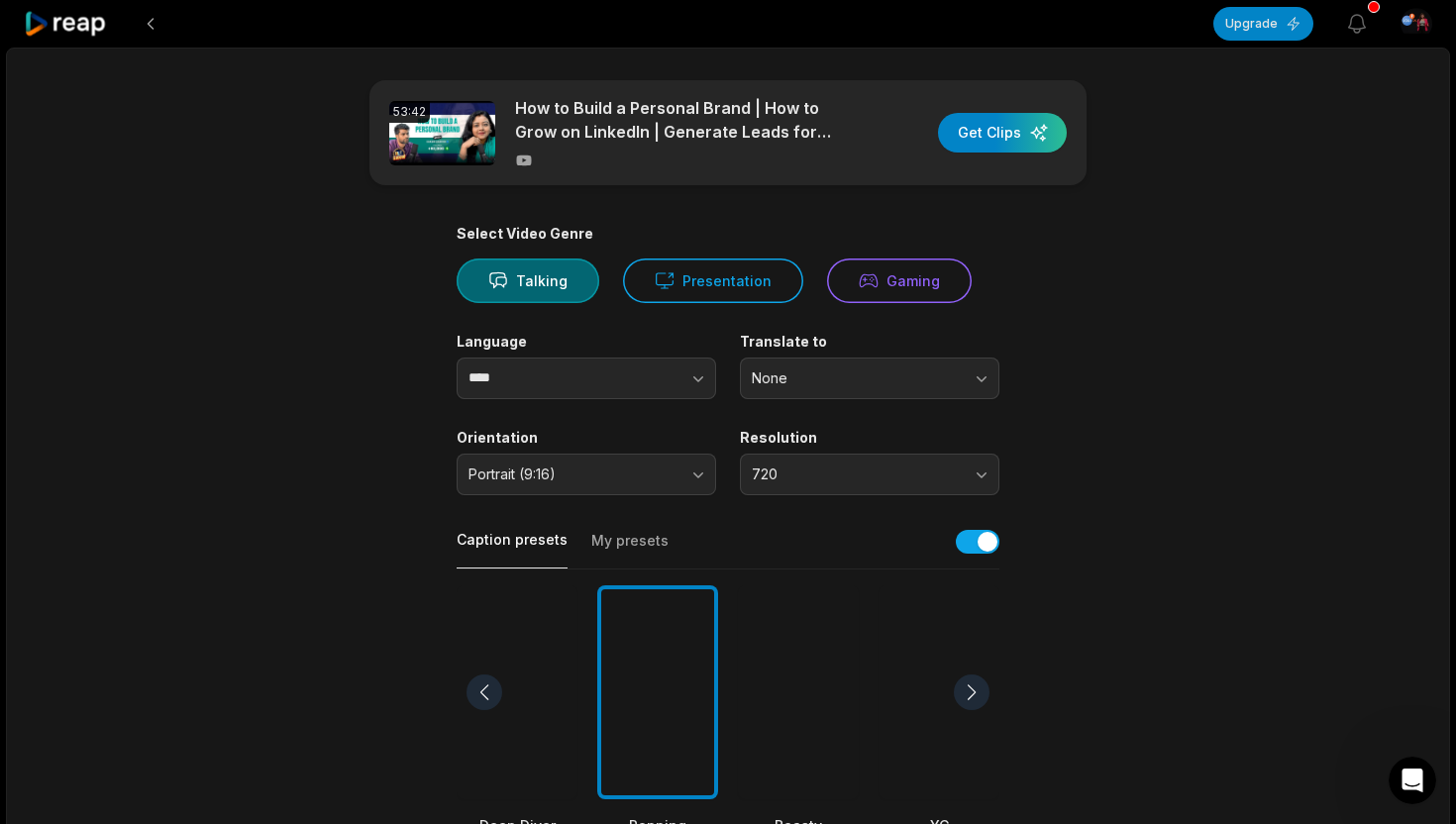 scroll, scrollTop: 612, scrollLeft: 0, axis: vertical 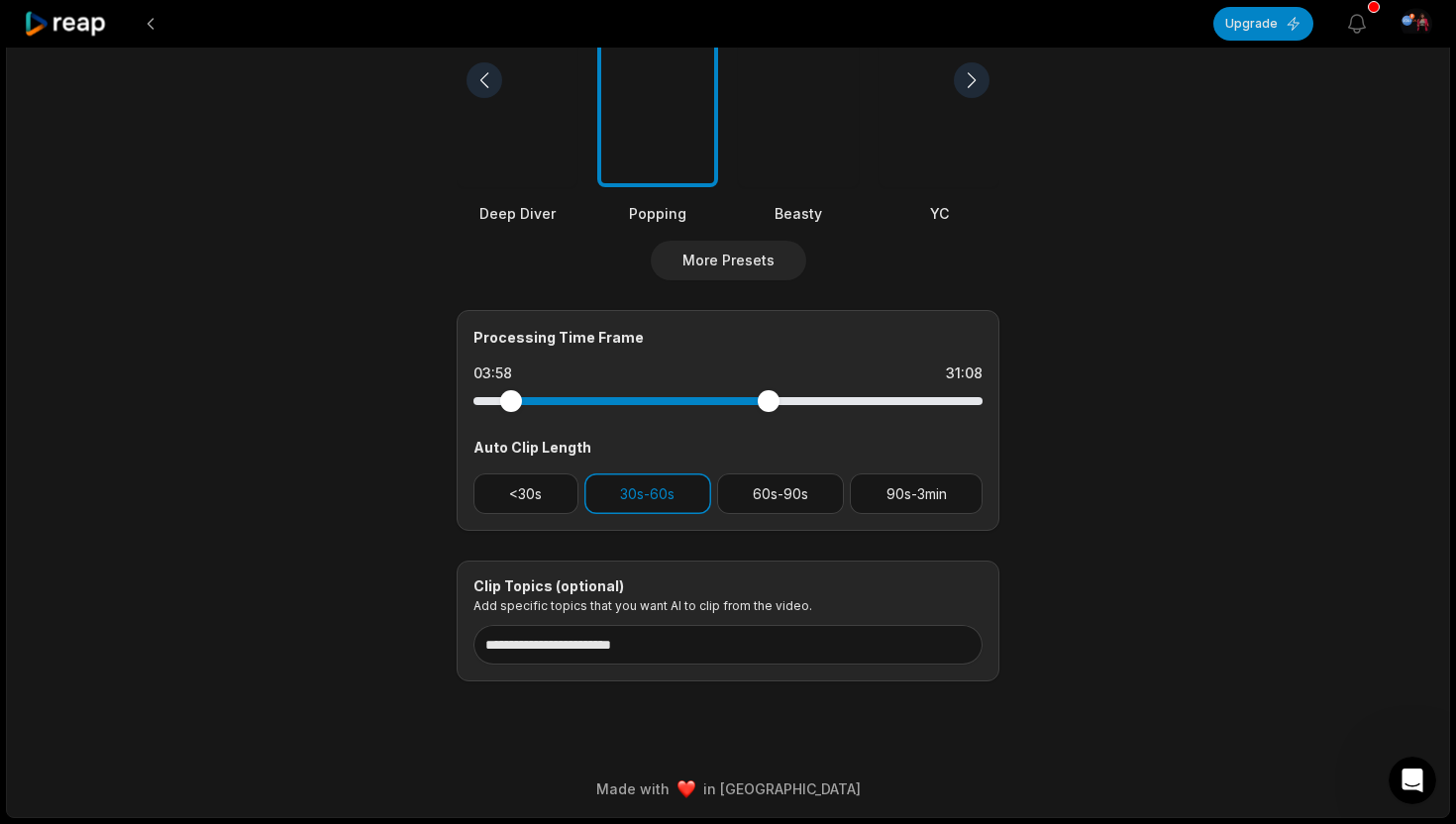 drag, startPoint x: 478, startPoint y: 402, endPoint x: 511, endPoint y: 402, distance: 33 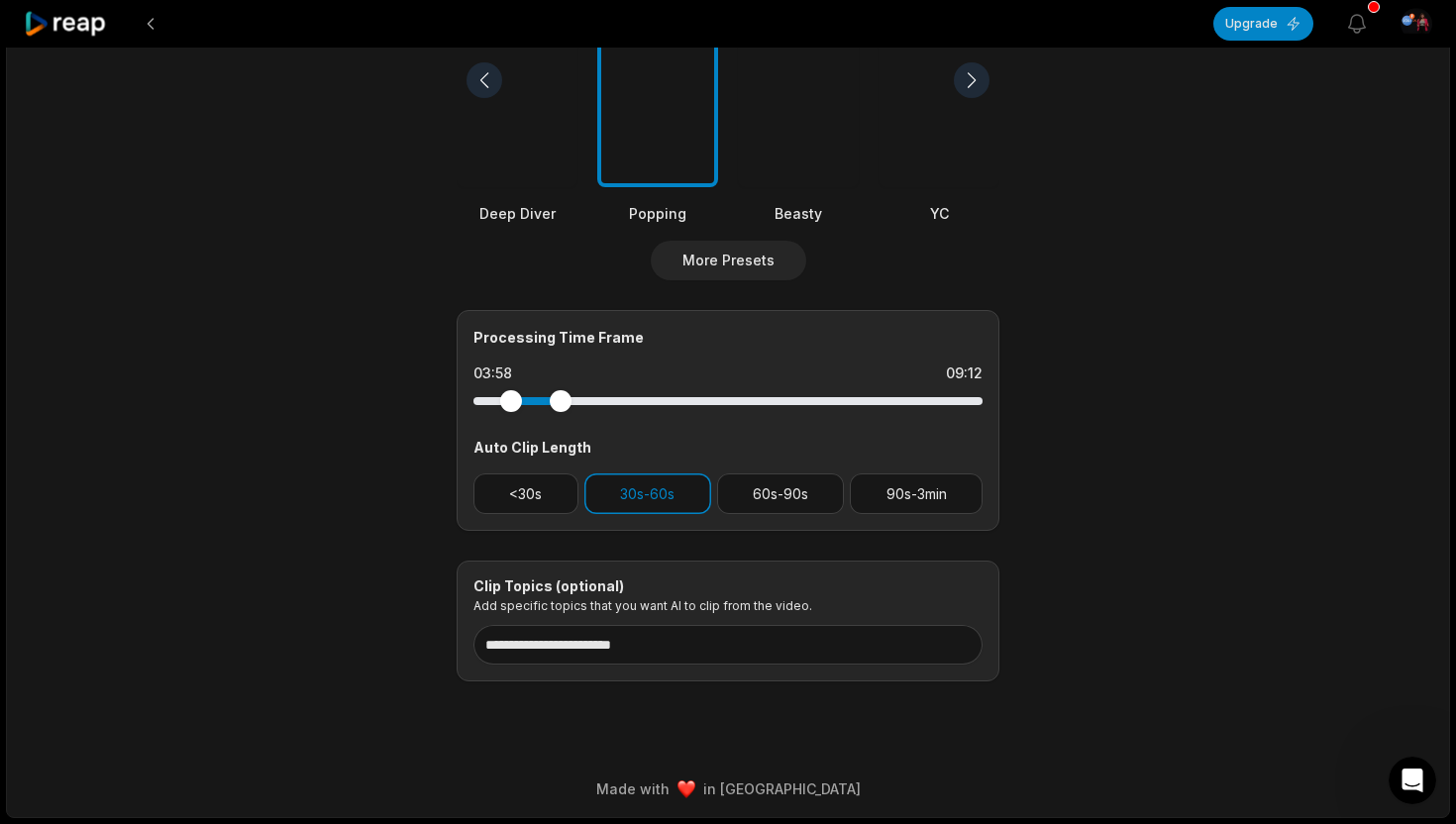 drag, startPoint x: 772, startPoint y: 401, endPoint x: 561, endPoint y: 408, distance: 211.11608 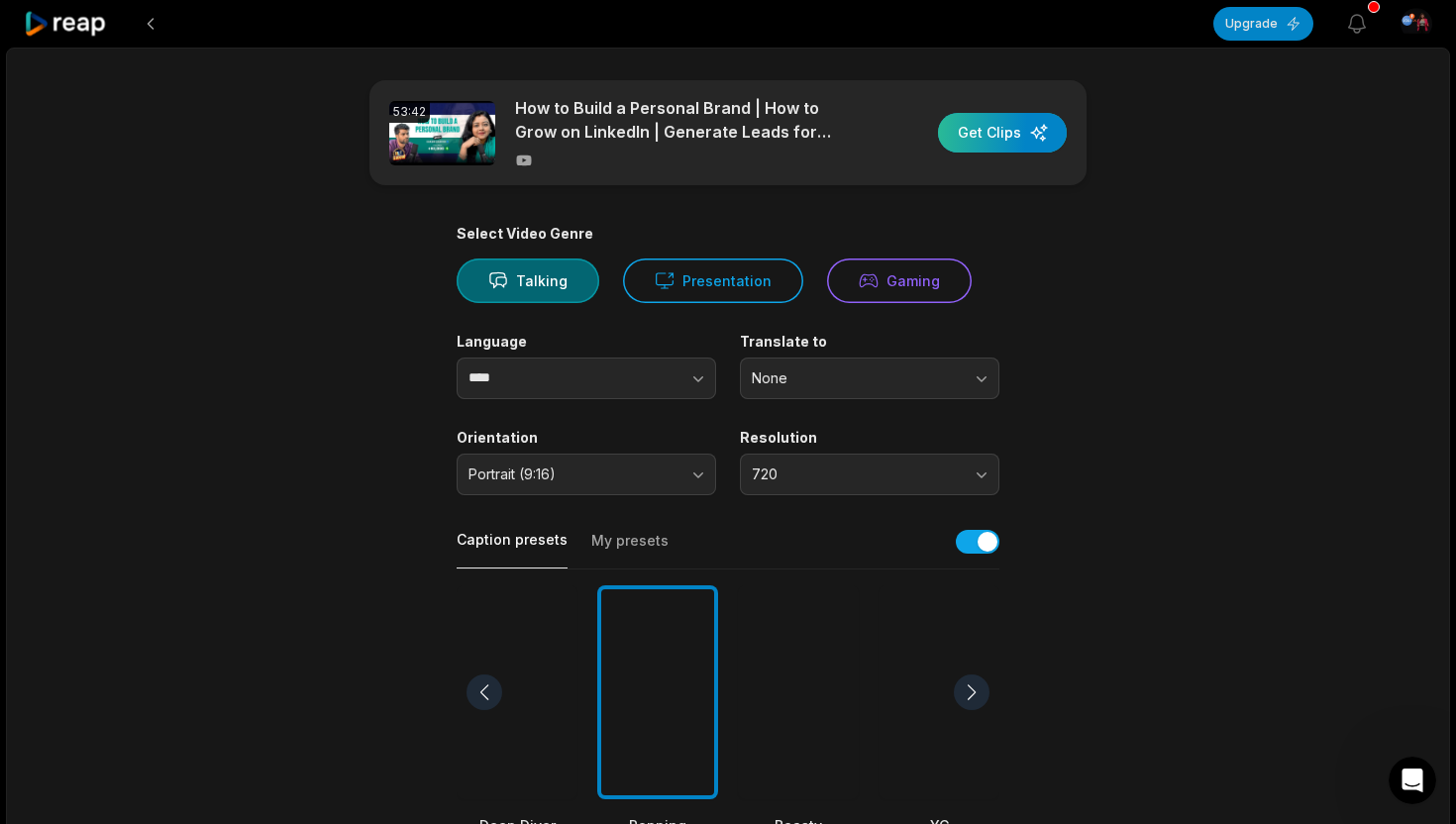 click at bounding box center (1002, 133) 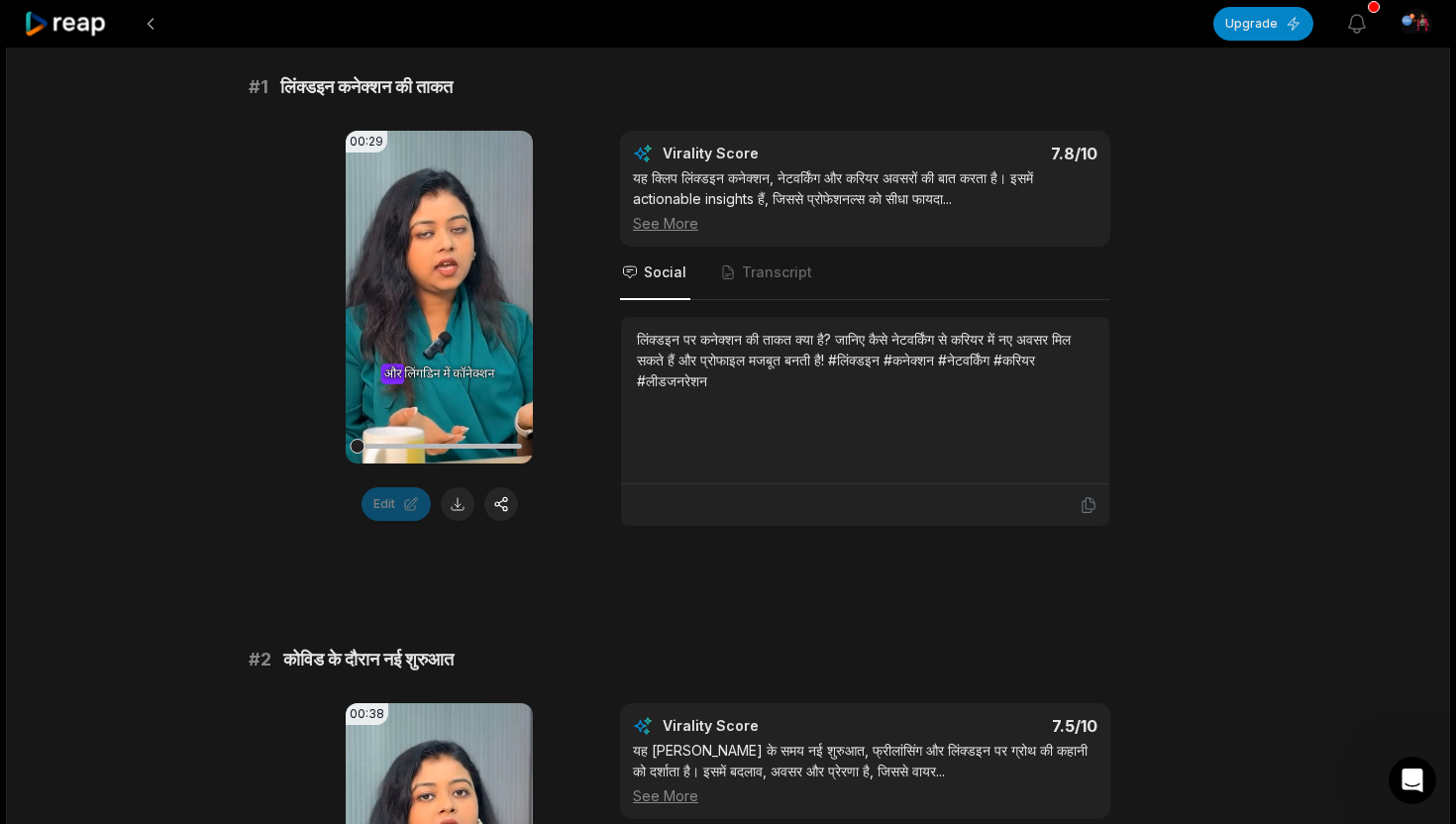 scroll, scrollTop: 353, scrollLeft: 0, axis: vertical 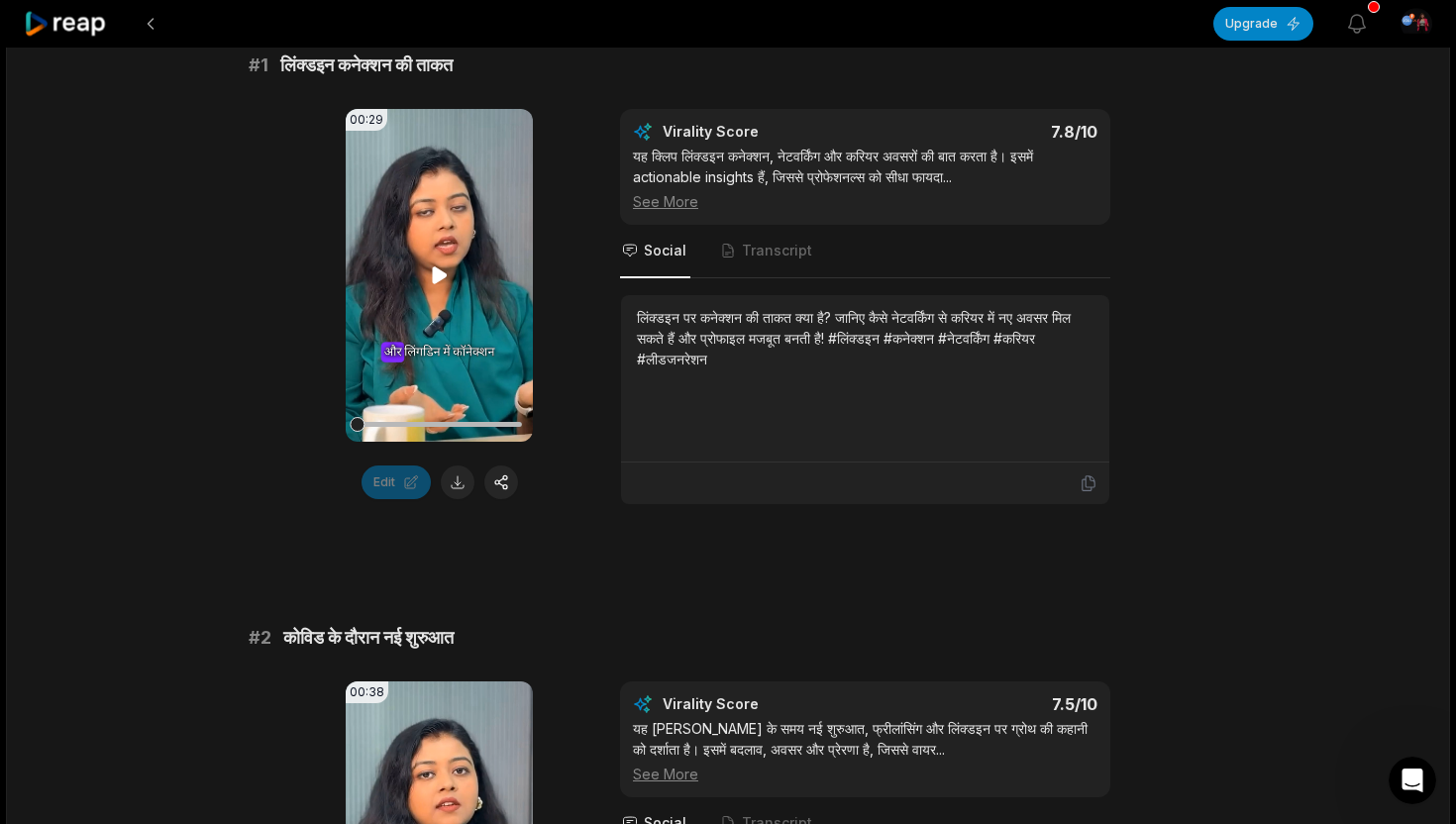 click 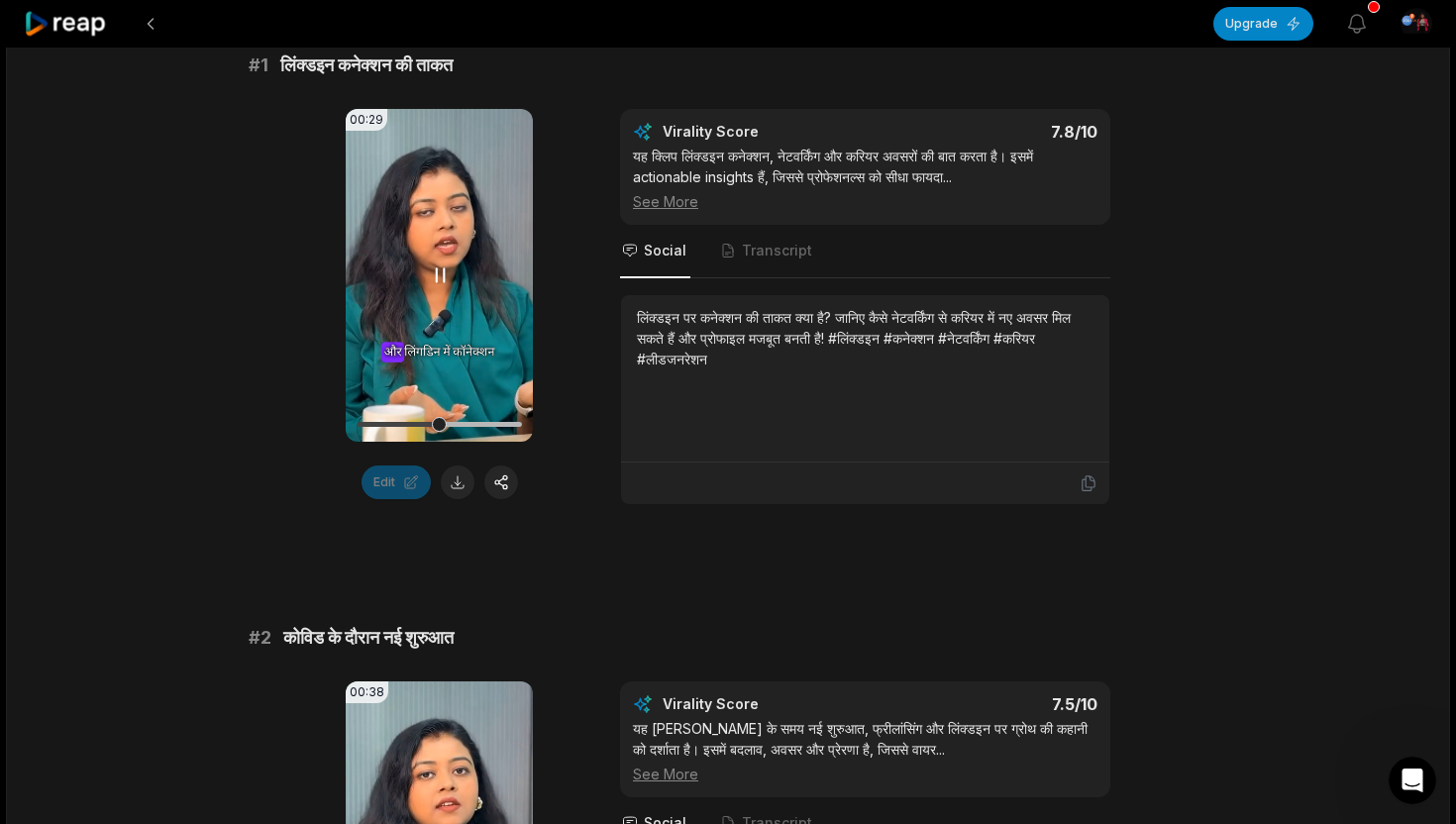 click 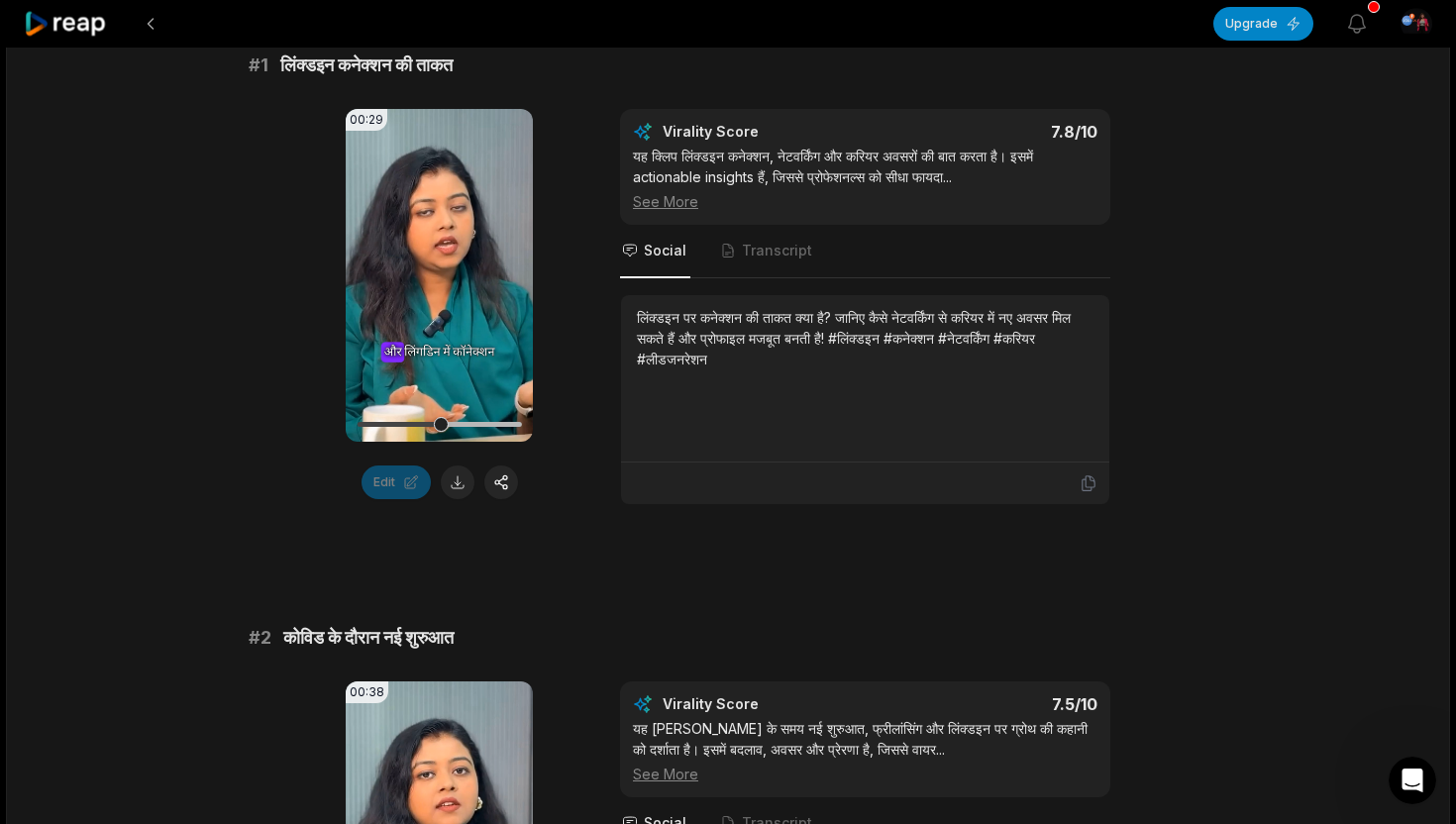 scroll, scrollTop: 0, scrollLeft: 0, axis: both 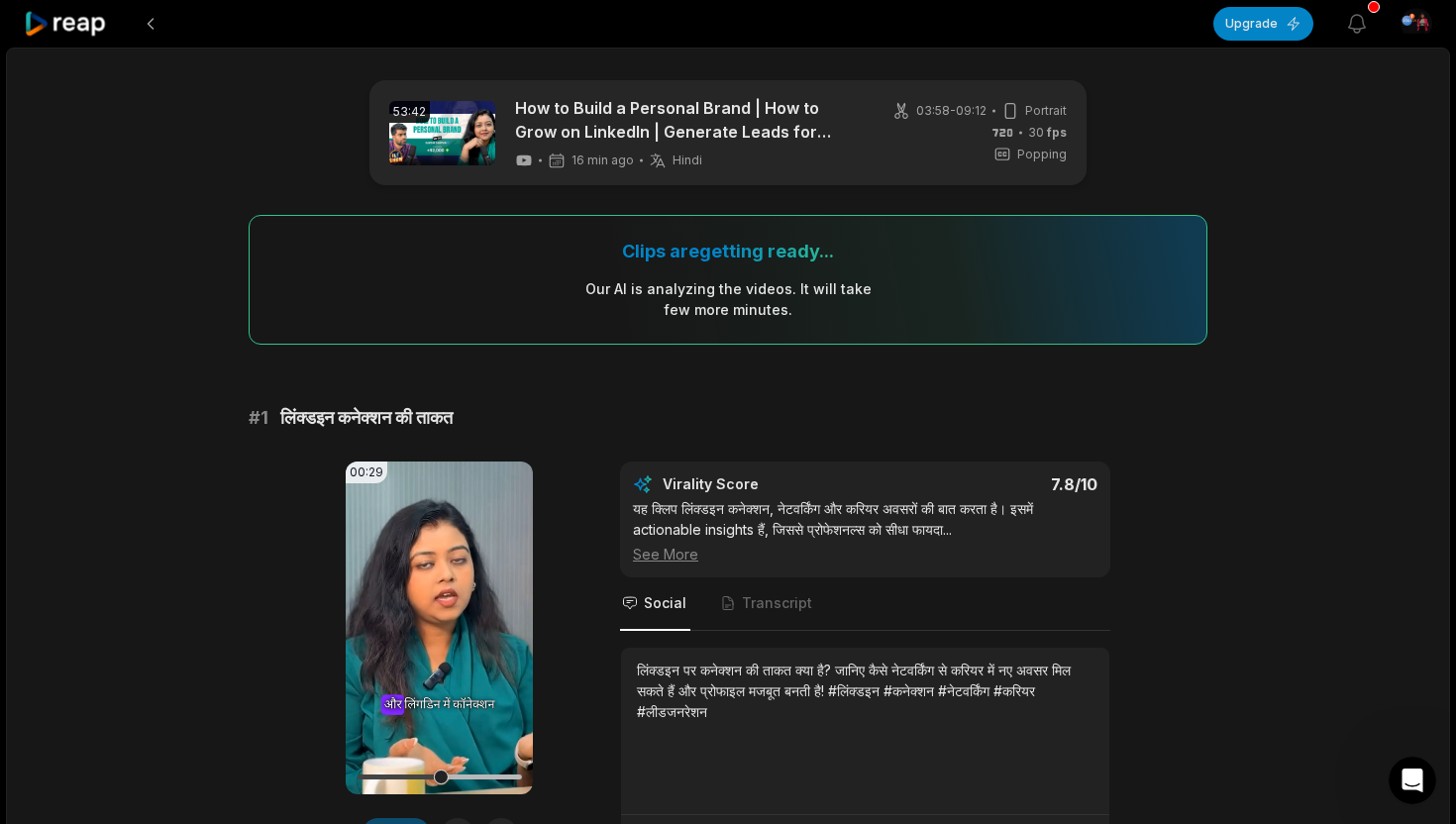 click on "Hindi" at bounding box center (687, 160) 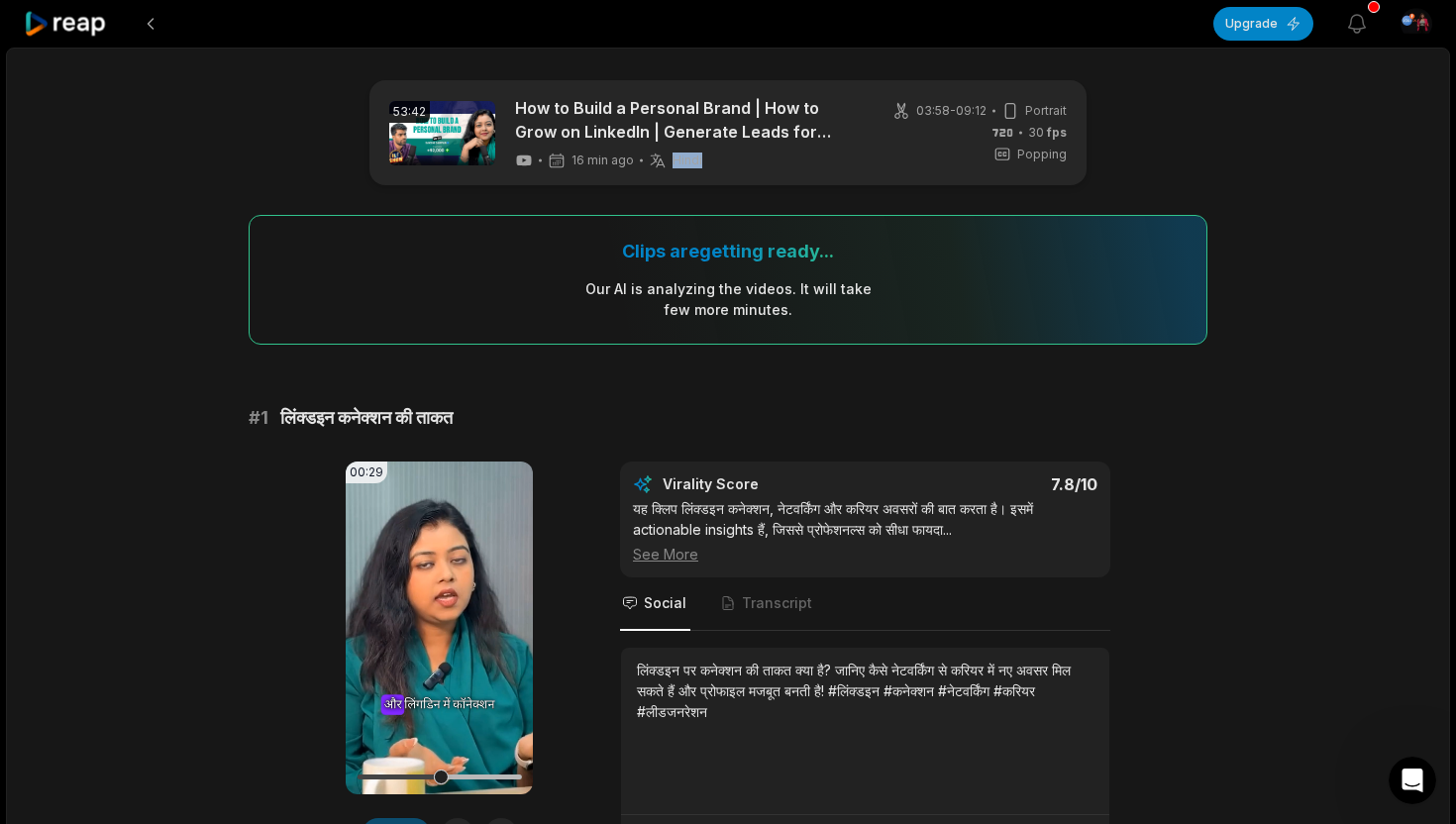 click on "53:42 How to Build a Personal Brand | How to Grow on LinkedIn | Generate Leads for Business #podcast 16 min ago Hindi hi 03:58  -  09:12 Portrait 30   fps Popping Clips are  getting ready... Our AI is analyzing the video s . It will take few more minutes. # 1 लिंक्डइन कनेक्शन की ताकत 00:29 Your browser does not support mp4 format. Edit Virality Score 7.8 /10 यह क्लिप लिंक्डइन कनेक्शन, नेटवर्किंग और करियर अवसरों की बात करता है। इसमें actionable insights हैं, जिससे प्रोफेशनल्स को सीधा फायदा  ...   See More Social Transcript # 2 कोविड के दौरान नई शुरुआत 00:38 Your browser does not support mp4 format. Edit Virality Score 7.5 /10 ...   See More Social Transcript # 3 स्टार्टअप में कंटेंट मार्केटिंग" at bounding box center [728, 2472] 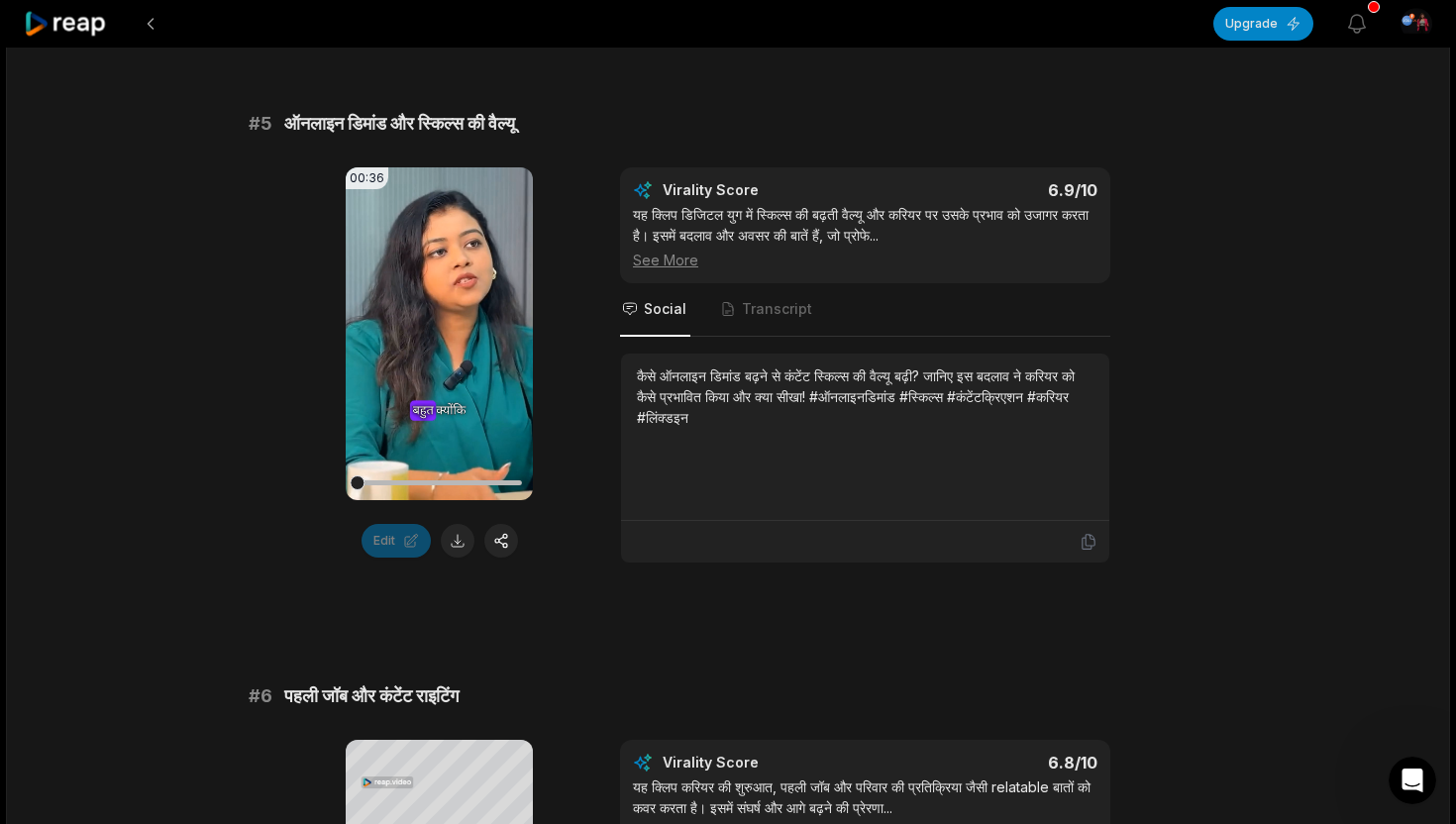 scroll, scrollTop: 2585, scrollLeft: 0, axis: vertical 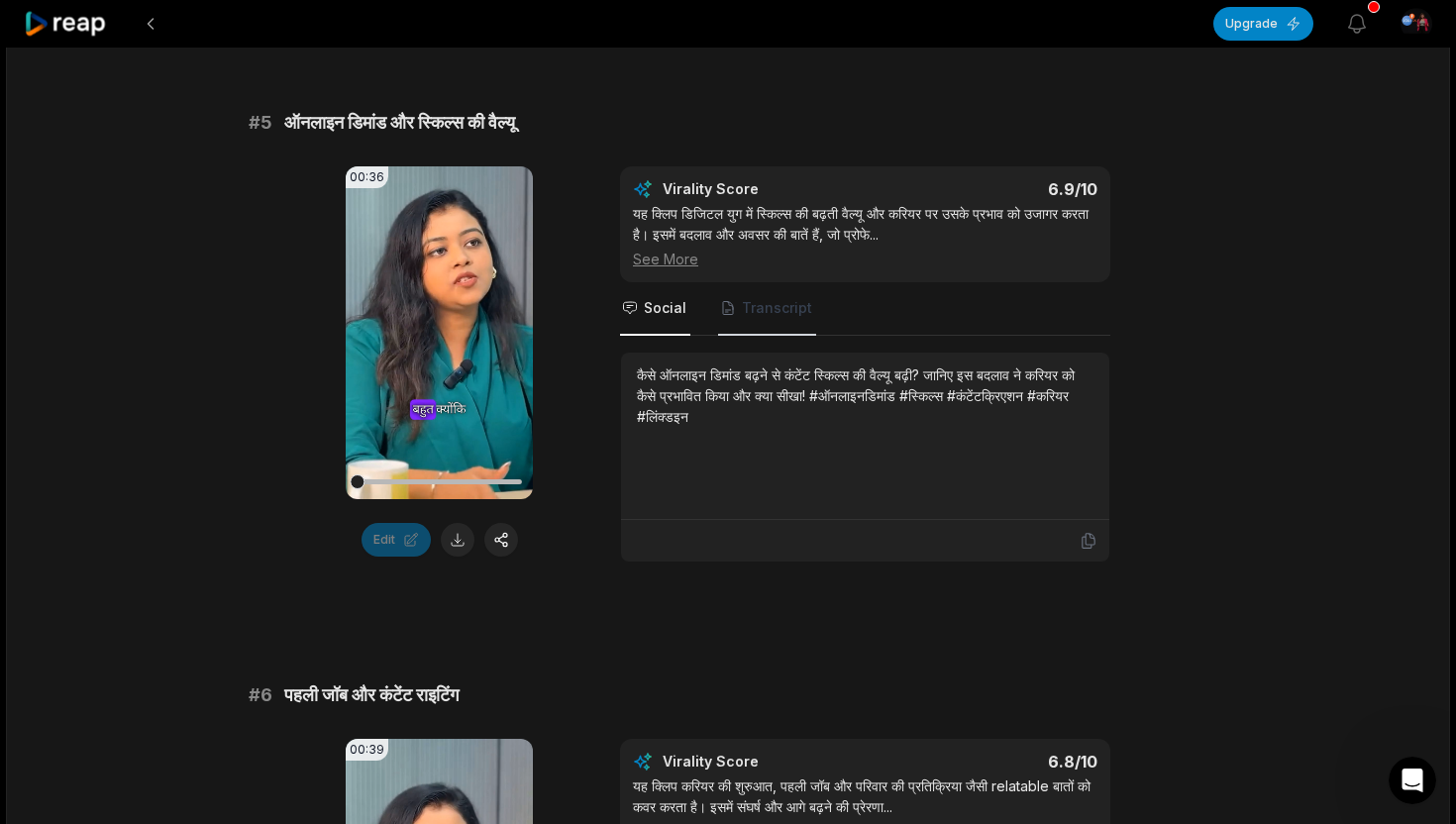 click on "Transcript" at bounding box center (777, 308) 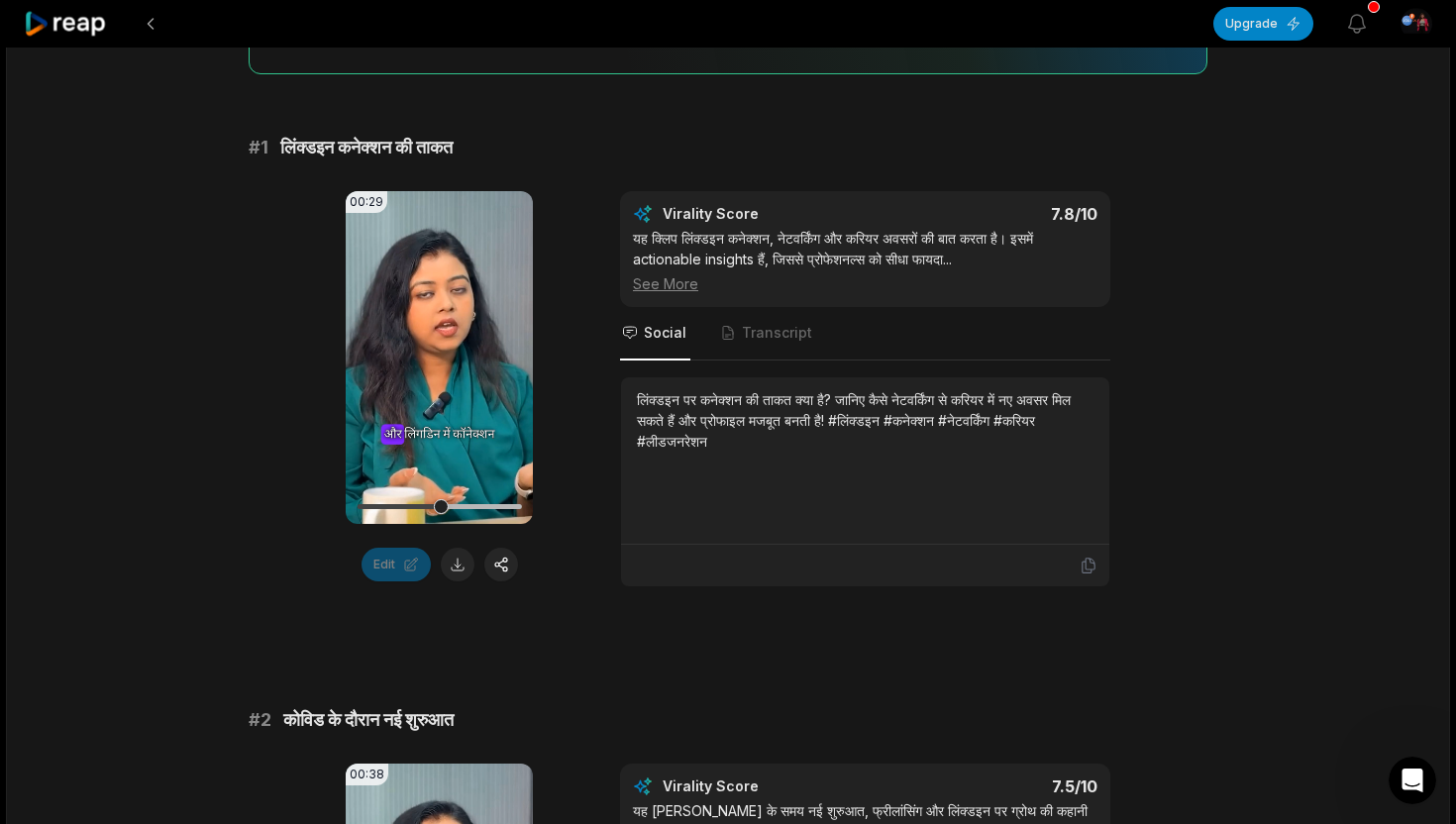 scroll, scrollTop: 0, scrollLeft: 0, axis: both 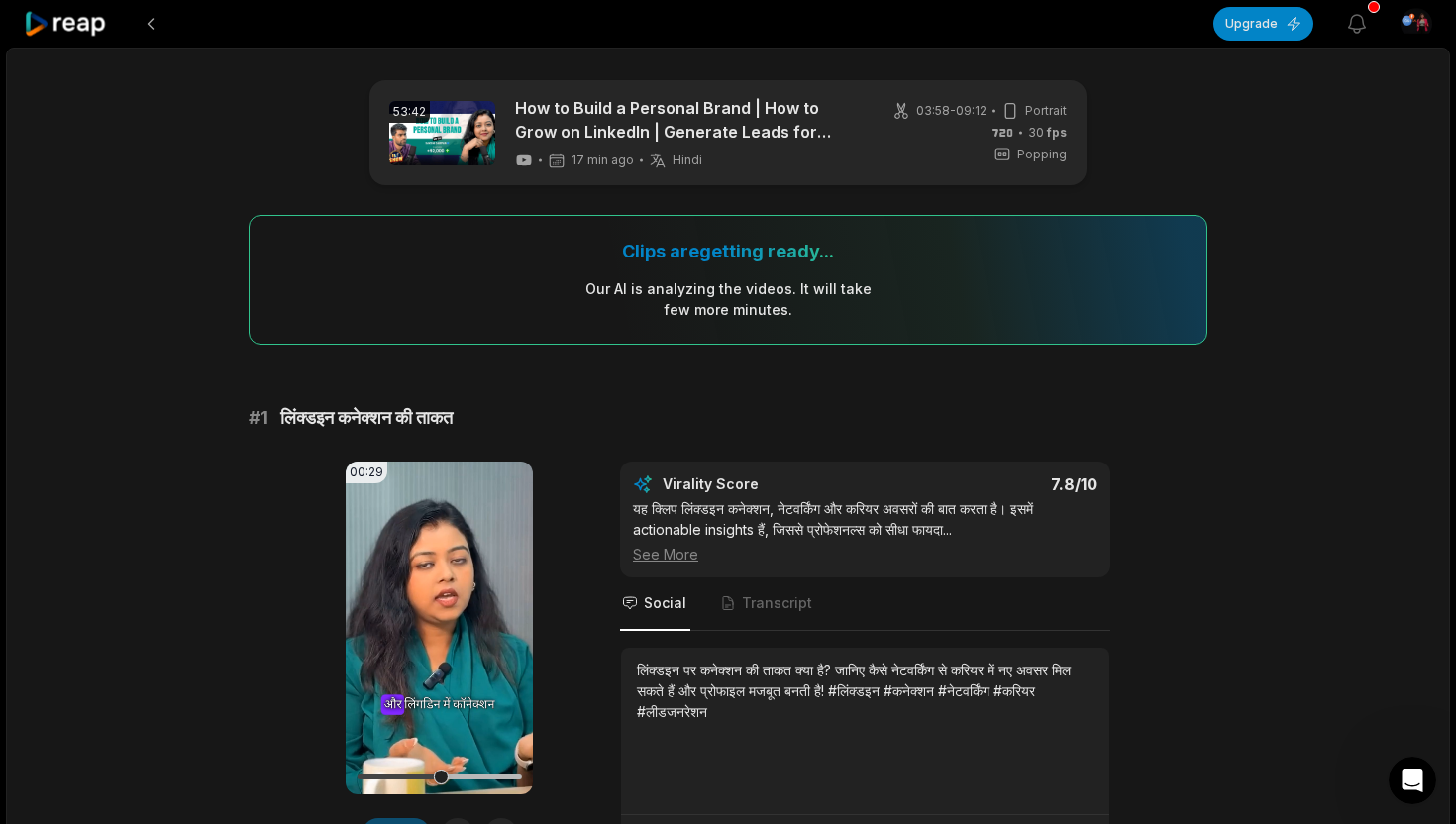 click on "Popping" at bounding box center (1042, 154) 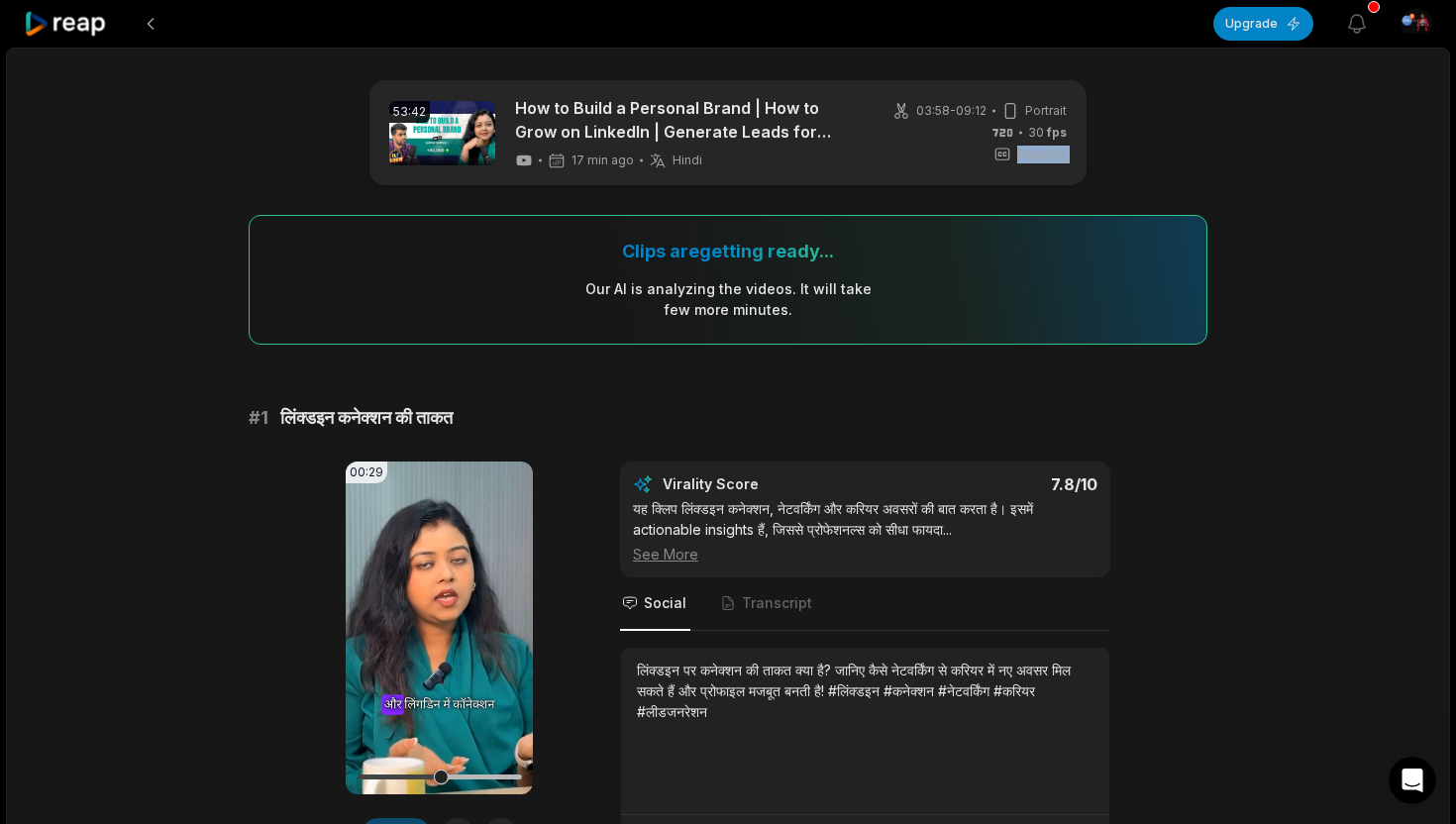 click on "53:42 How to Build a Personal Brand | How to Grow on LinkedIn | Generate Leads for Business #podcast 17 min ago Hindi hi 03:58  -  09:12 Portrait 30   fps Popping Clips are  getting ready... Our AI is analyzing the video s . It will take few more minutes. # 1 लिंक्डइन कनेक्शन की ताकत 00:29 Your browser does not support mp4 format. Edit Virality Score 7.8 /10 यह क्लिप लिंक्डइन कनेक्शन, नेटवर्किंग और करियर अवसरों की बात करता है। इसमें actionable insights हैं, जिससे प्रोफेशनल्स को सीधा फायदा  ...   See More Social Transcript # 2 कोविड के दौरान नई शुरुआत 00:38 Your browser does not support mp4 format. Edit Virality Score 7.5 /10 ...   See More Social Transcript # 3 स्टार्टअप में कंटेंट मार्केटिंग" at bounding box center [728, 2472] 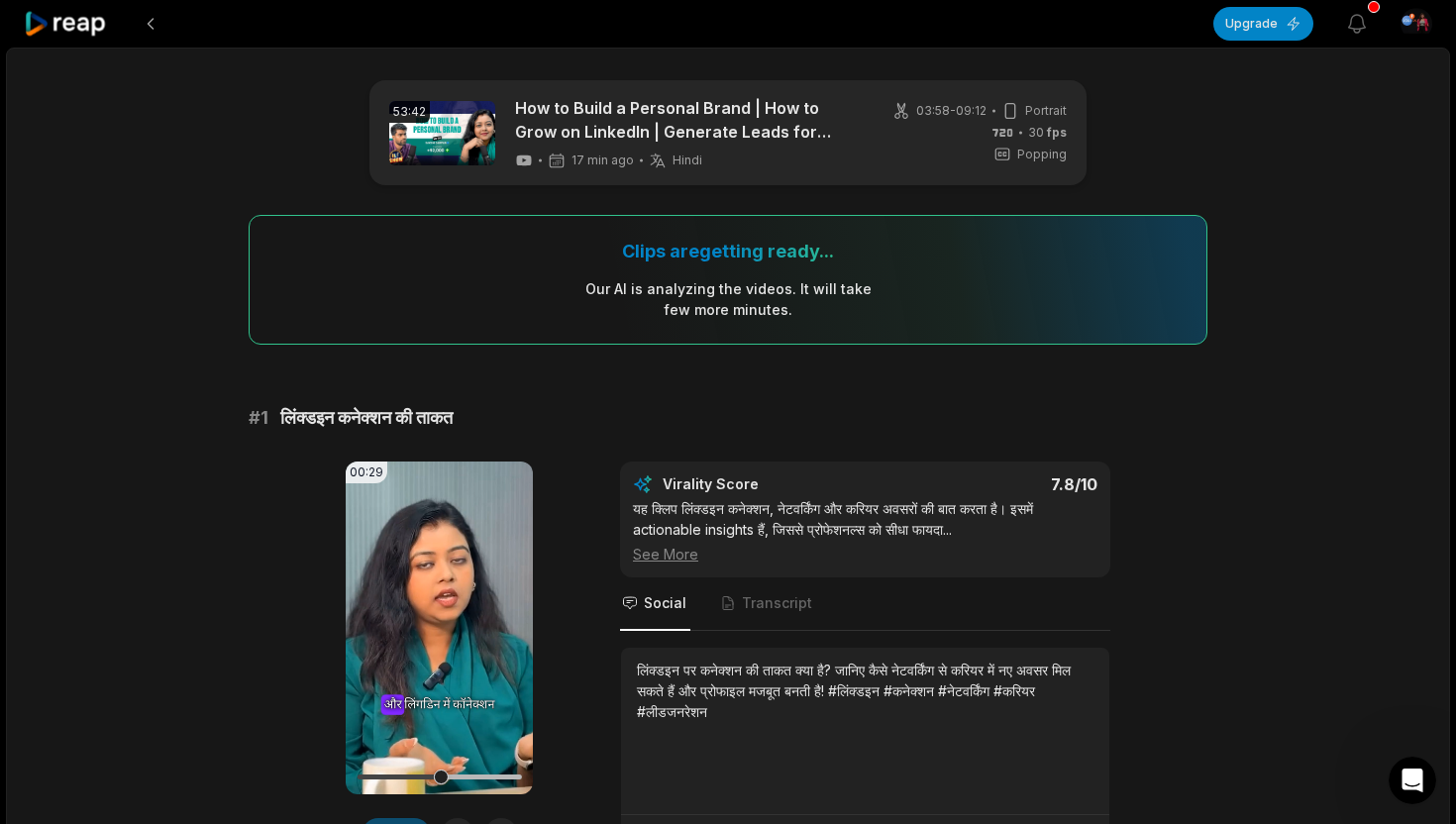 click on "Popping" at bounding box center [1042, 154] 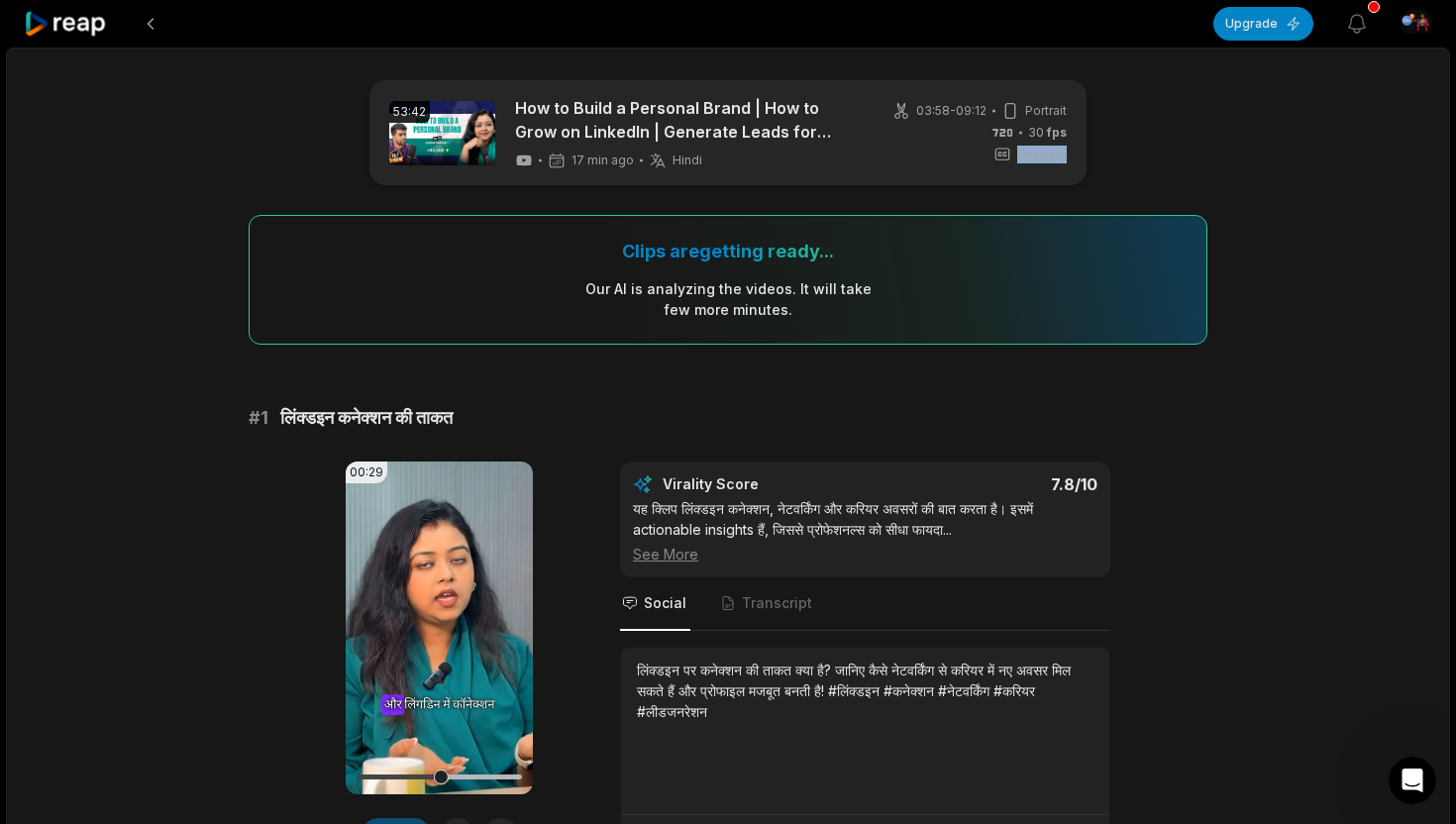 click on "53:42 How to Build a Personal Brand | How to Grow on LinkedIn | Generate Leads for Business #podcast 17 min ago Hindi hi 03:58  -  09:12 Portrait 30   fps Popping Clips are  getting ready... Our AI is analyzing the video s . It will take few more minutes. # 1 लिंक्डइन कनेक्शन की ताकत 00:29 Your browser does not support mp4 format. Edit Virality Score 7.8 /10 यह क्लिप लिंक्डइन कनेक्शन, नेटवर्किंग और करियर अवसरों की बात करता है। इसमें actionable insights हैं, जिससे प्रोफेशनल्स को सीधा फायदा  ...   See More Social Transcript # 2 कोविड के दौरान नई शुरुआत 00:38 Your browser does not support mp4 format. Edit Virality Score 7.5 /10 ...   See More Social Transcript # 3 स्टार्टअप में कंटेंट मार्केटिंग" at bounding box center [728, 2472] 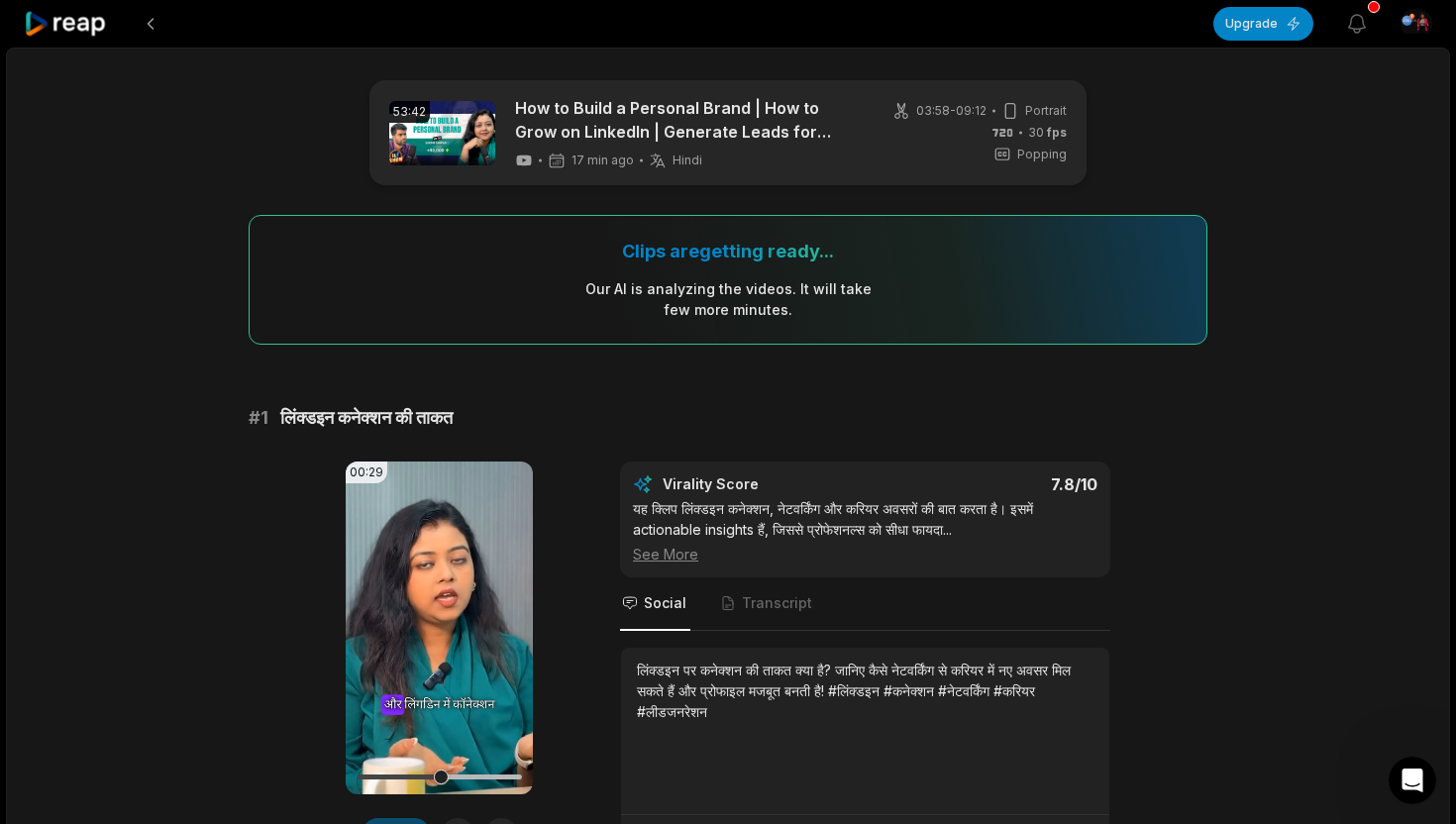 click on "53:42 How to Build a Personal Brand | How to Grow on LinkedIn | Generate Leads for Business #podcast 17 min ago Hindi hi 03:58  -  09:12 Portrait 30   fps Popping" at bounding box center (728, 133) 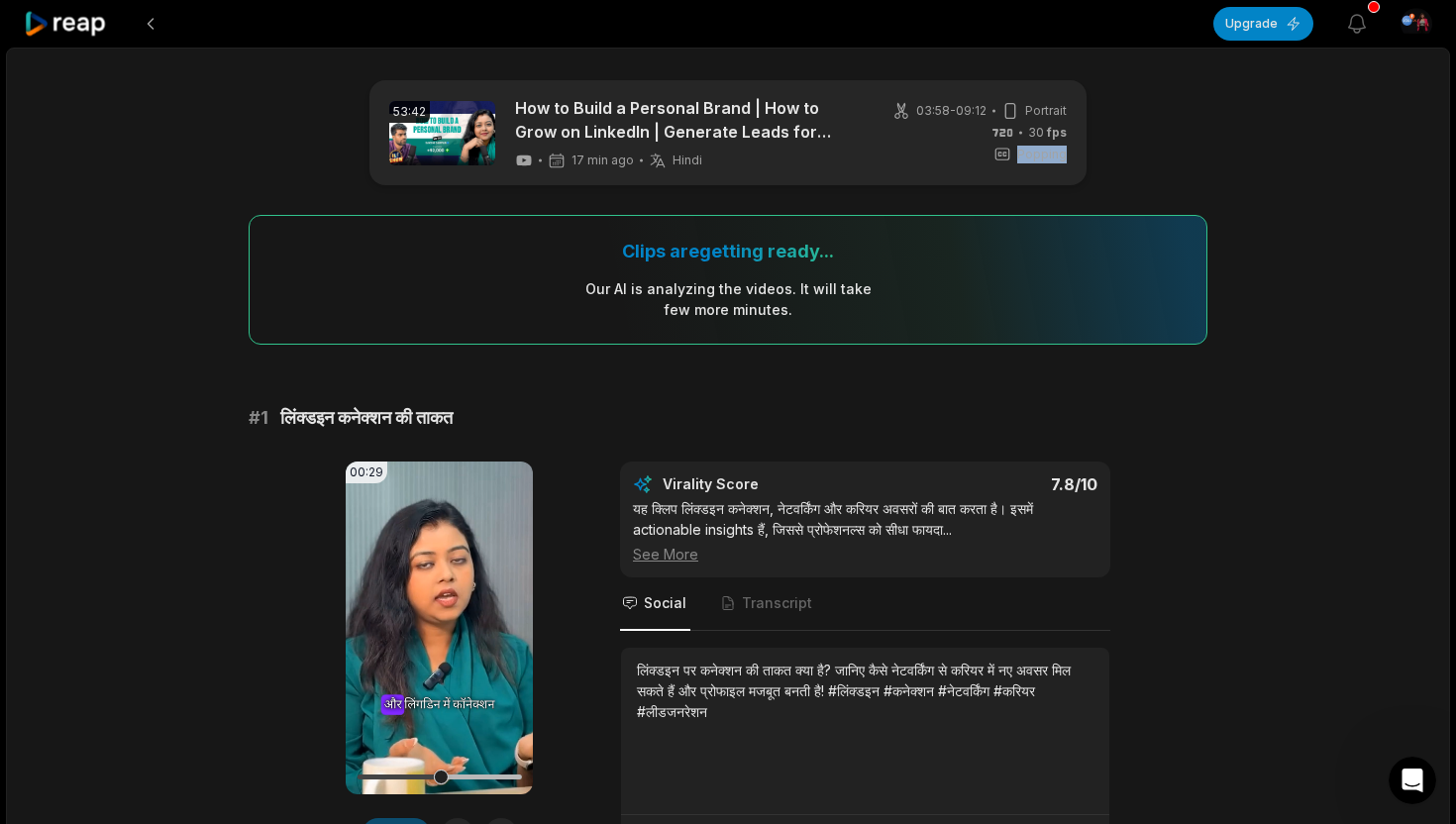 click on "53:42 How to Build a Personal Brand | How to Grow on LinkedIn | Generate Leads for Business #podcast 17 min ago Hindi hi 03:58  -  09:12 Portrait 30   fps Popping Clips are  getting ready... Our AI is analyzing the video s . It will take few more minutes. # 1 लिंक्डइन कनेक्शन की ताकत 00:29 Your browser does not support mp4 format. Edit Virality Score 7.8 /10 यह क्लिप लिंक्डइन कनेक्शन, नेटवर्किंग और करियर अवसरों की बात करता है। इसमें actionable insights हैं, जिससे प्रोफेशनल्स को सीधा फायदा  ...   See More Social Transcript # 2 कोविड के दौरान नई शुरुआत 00:38 Your browser does not support mp4 format. Edit Virality Score 7.5 /10 ...   See More Social Transcript # 3 स्टार्टअप में कंटेंट मार्केटिंग" at bounding box center [728, 2472] 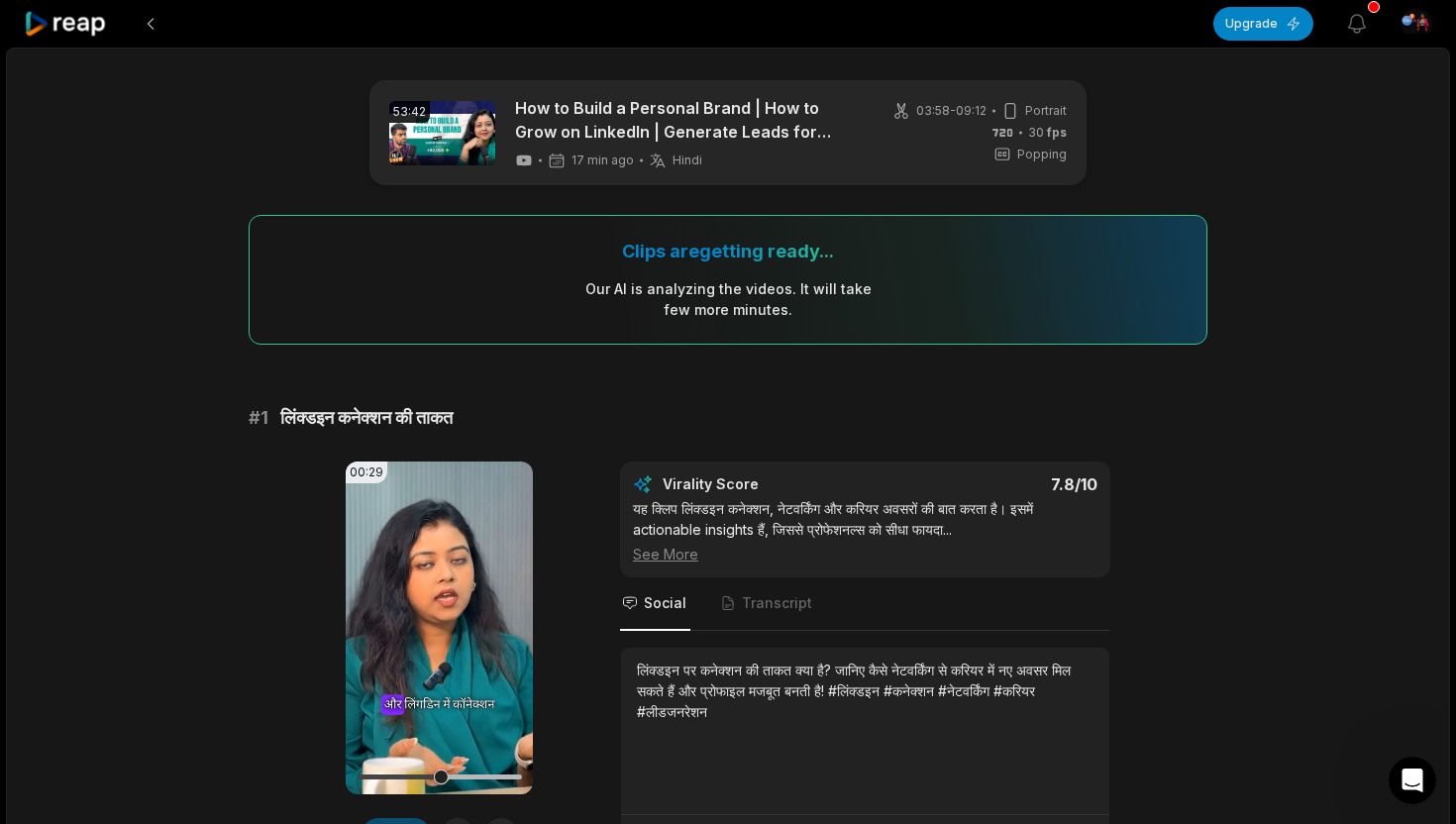 click on "Popping" at bounding box center [1042, 154] 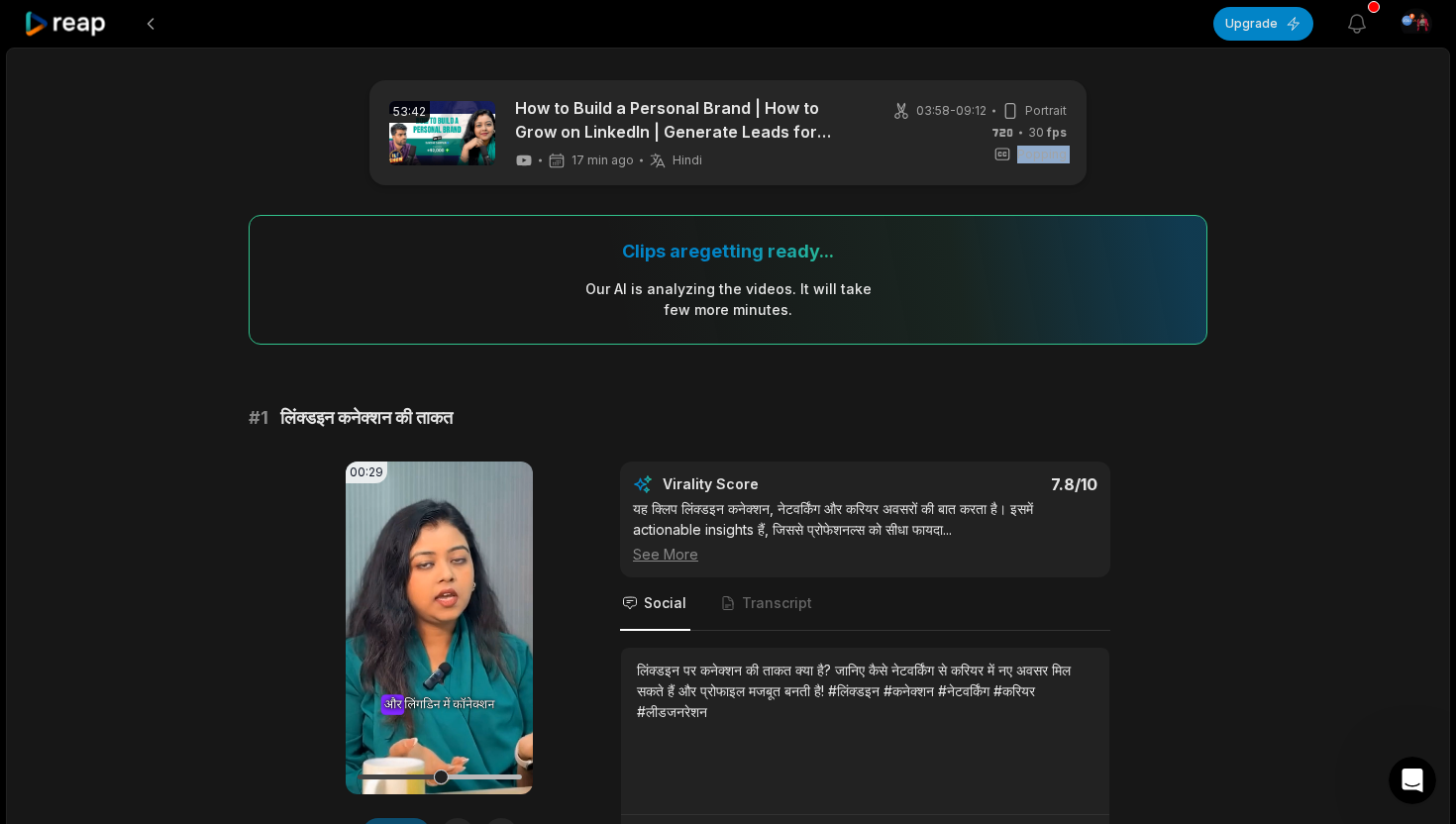 click on "Popping" at bounding box center (1042, 154) 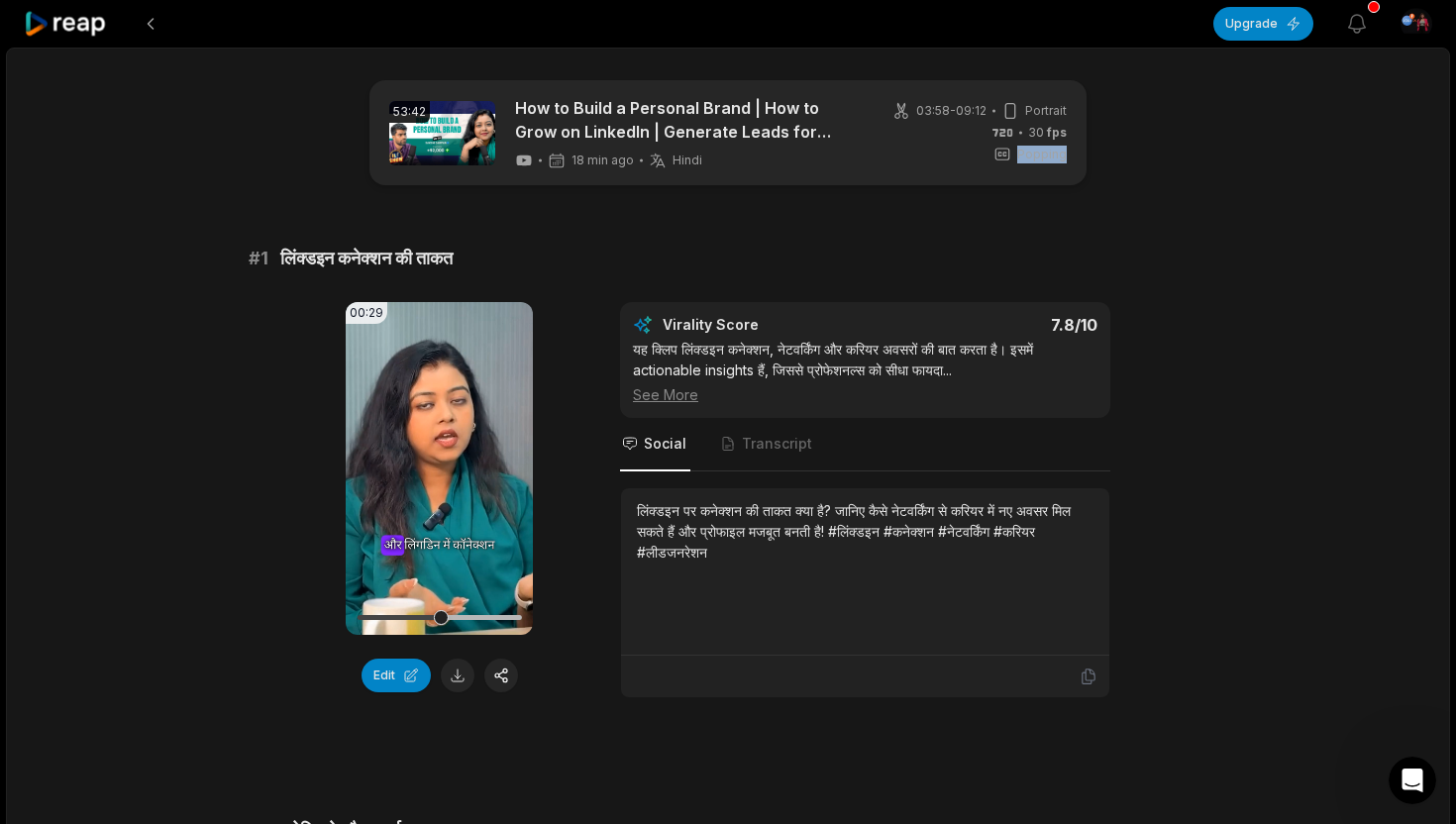 click on "# 1 लिंक्डइन कनेक्शन की ताकत" at bounding box center [728, 258] 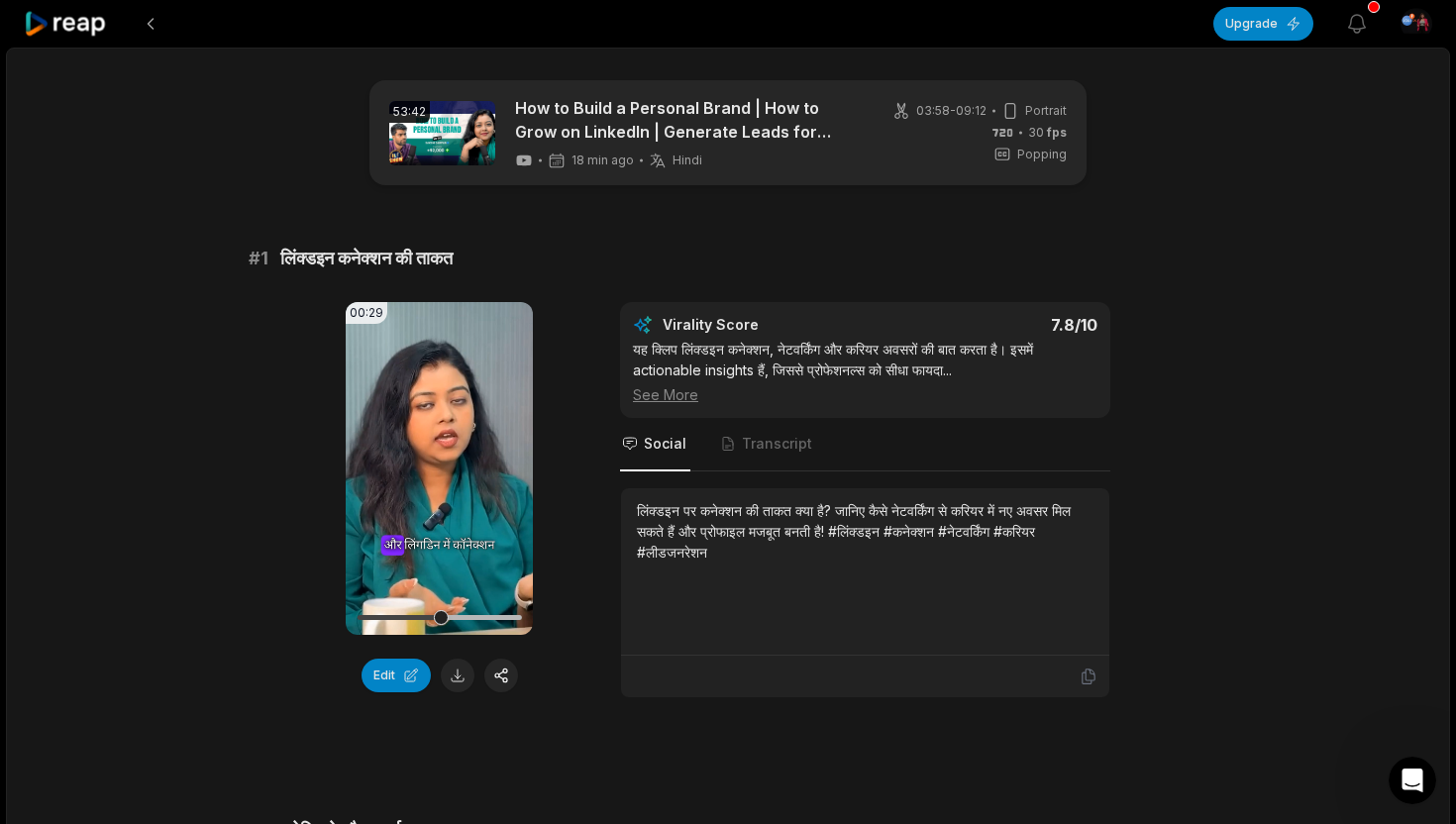 click on "See More" at bounding box center (865, 394) 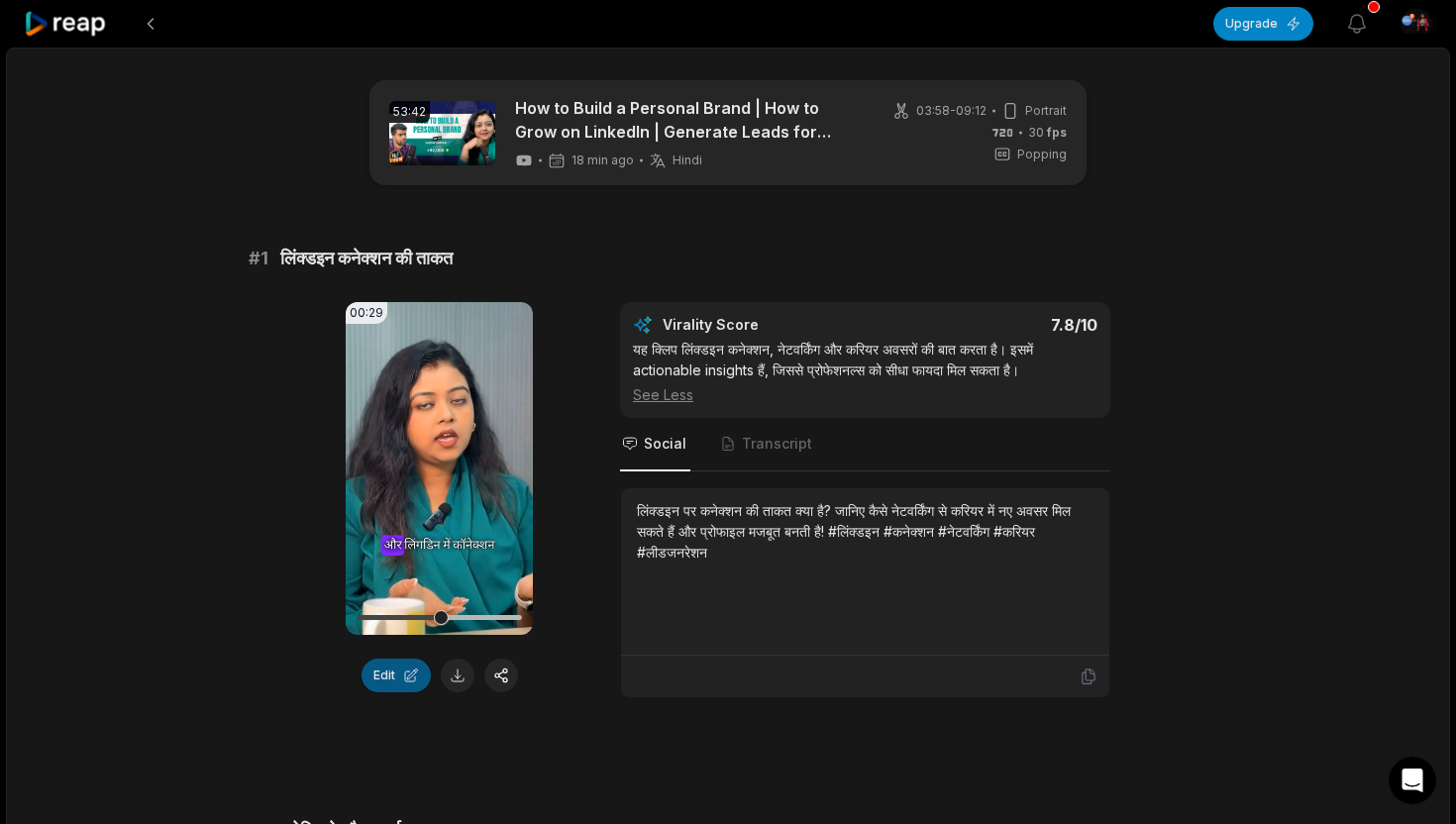 click on "Edit" at bounding box center (396, 675) 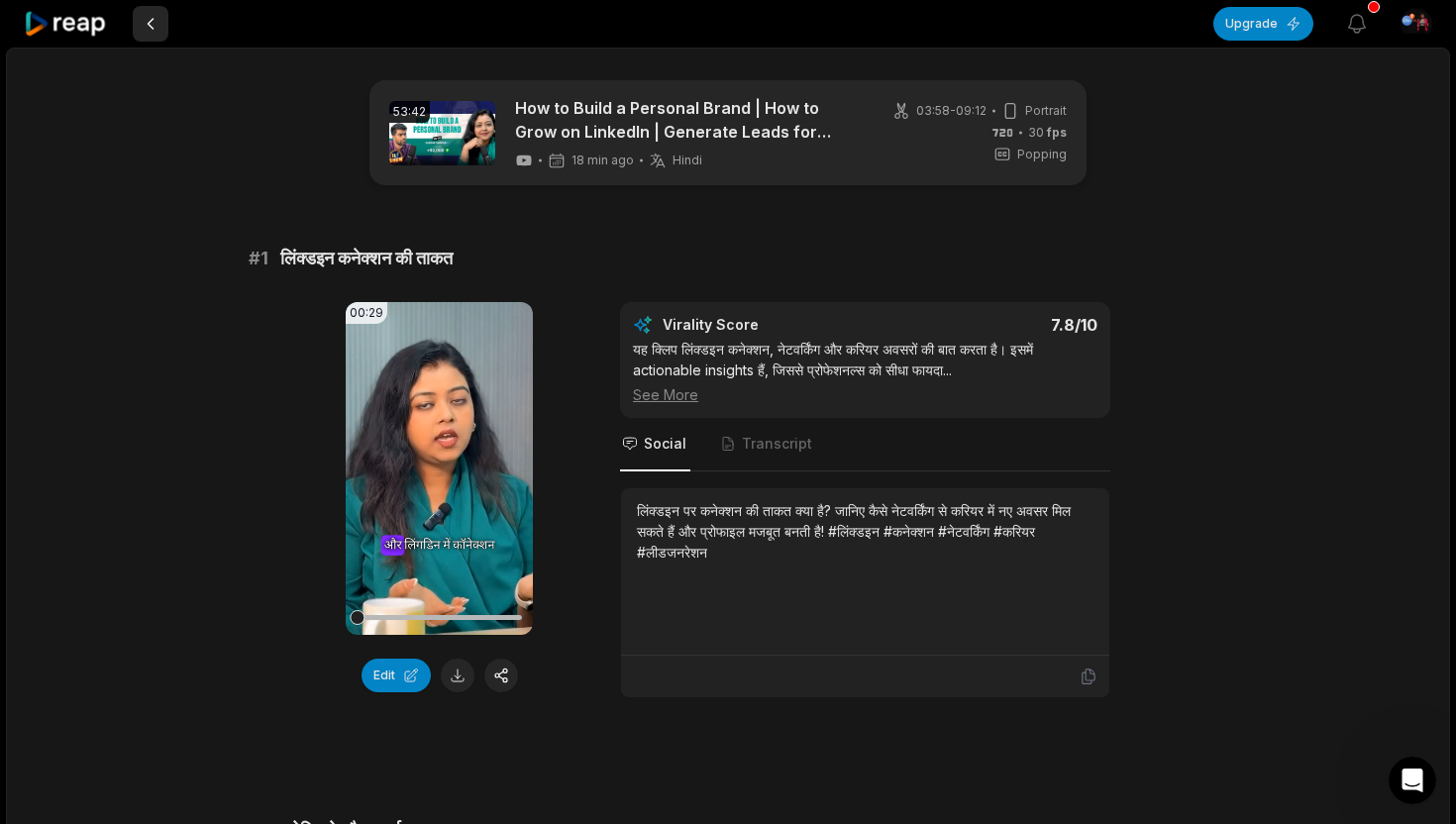 scroll, scrollTop: 0, scrollLeft: 0, axis: both 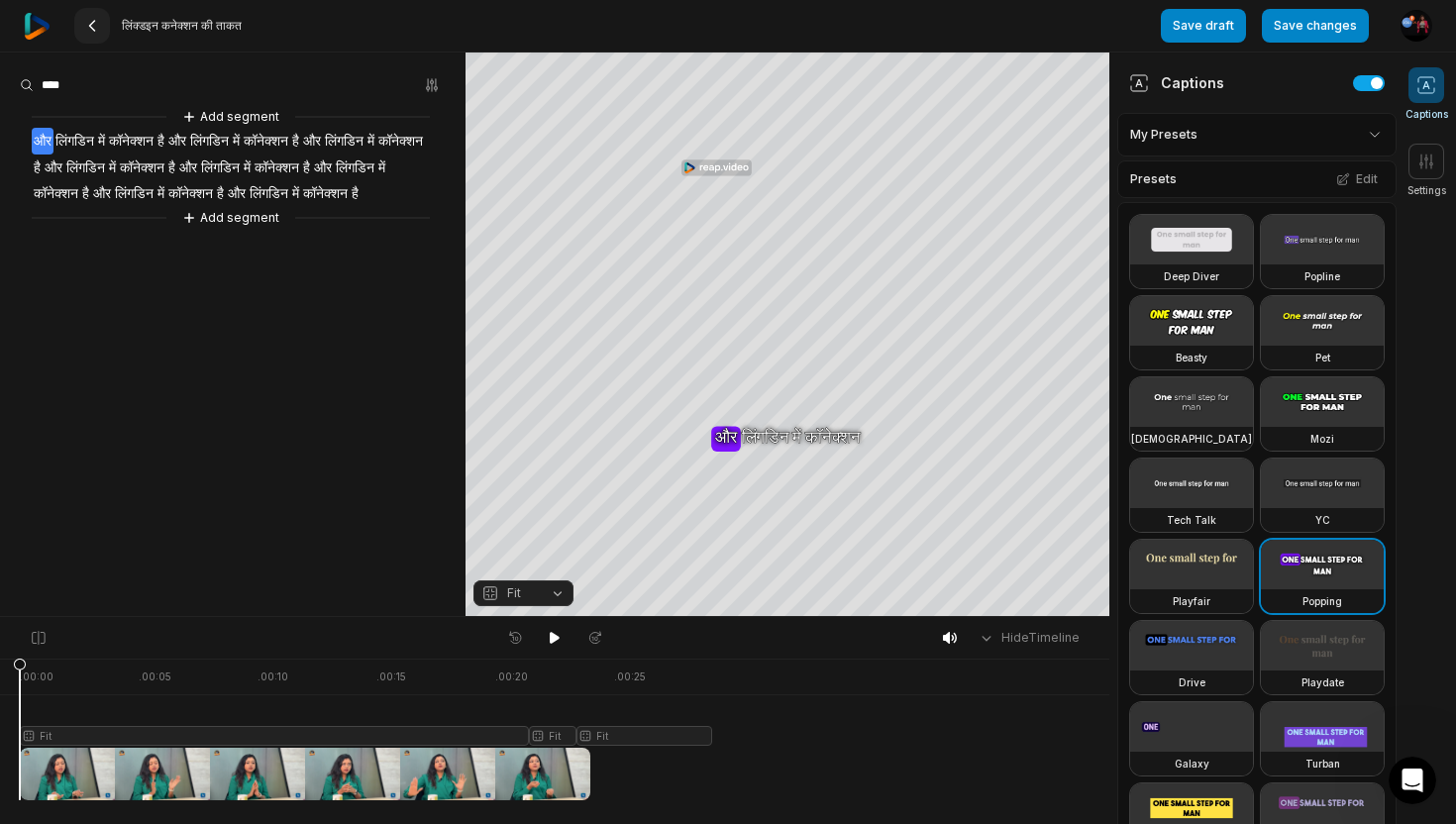 click 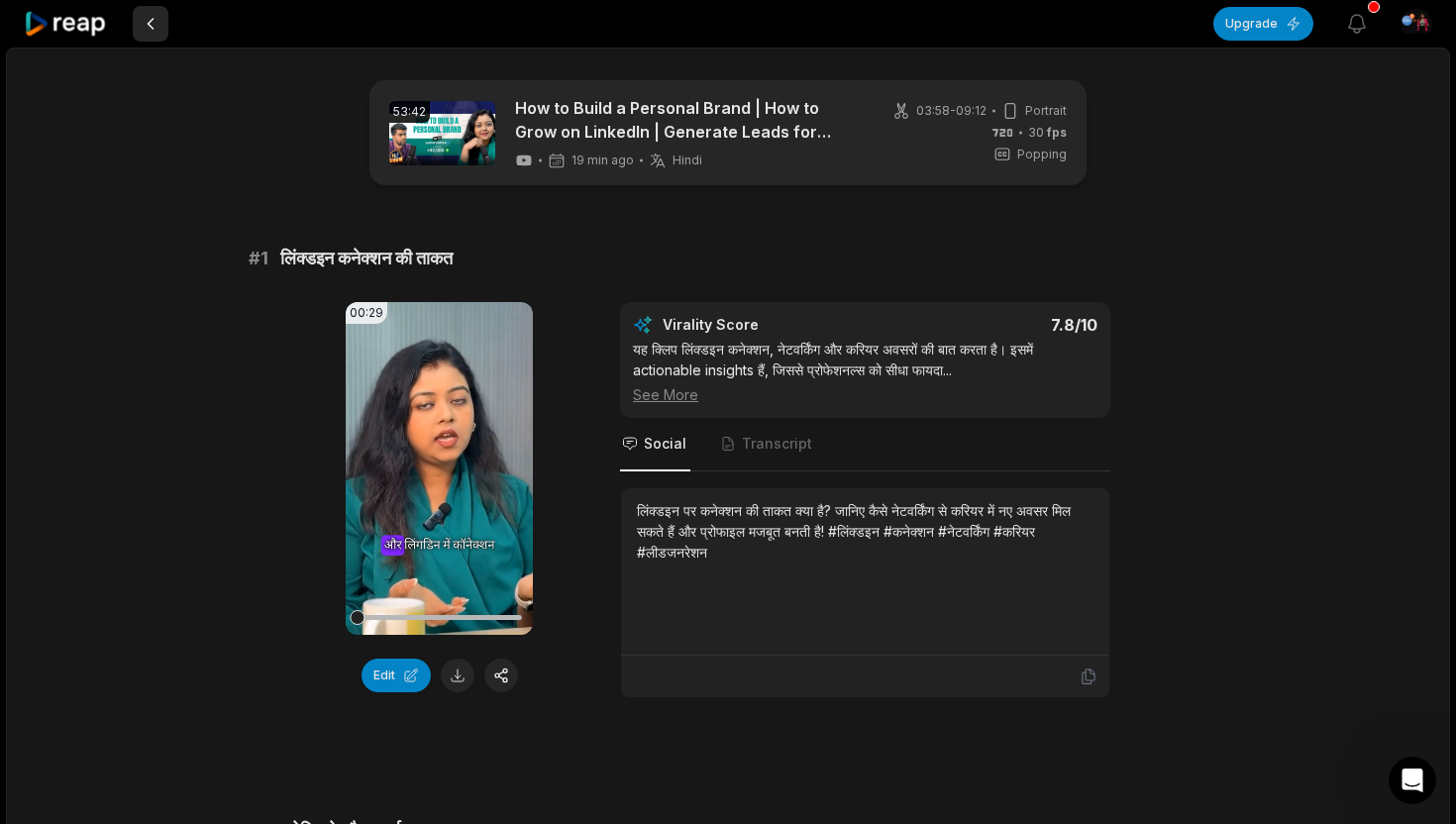 click at bounding box center [151, 24] 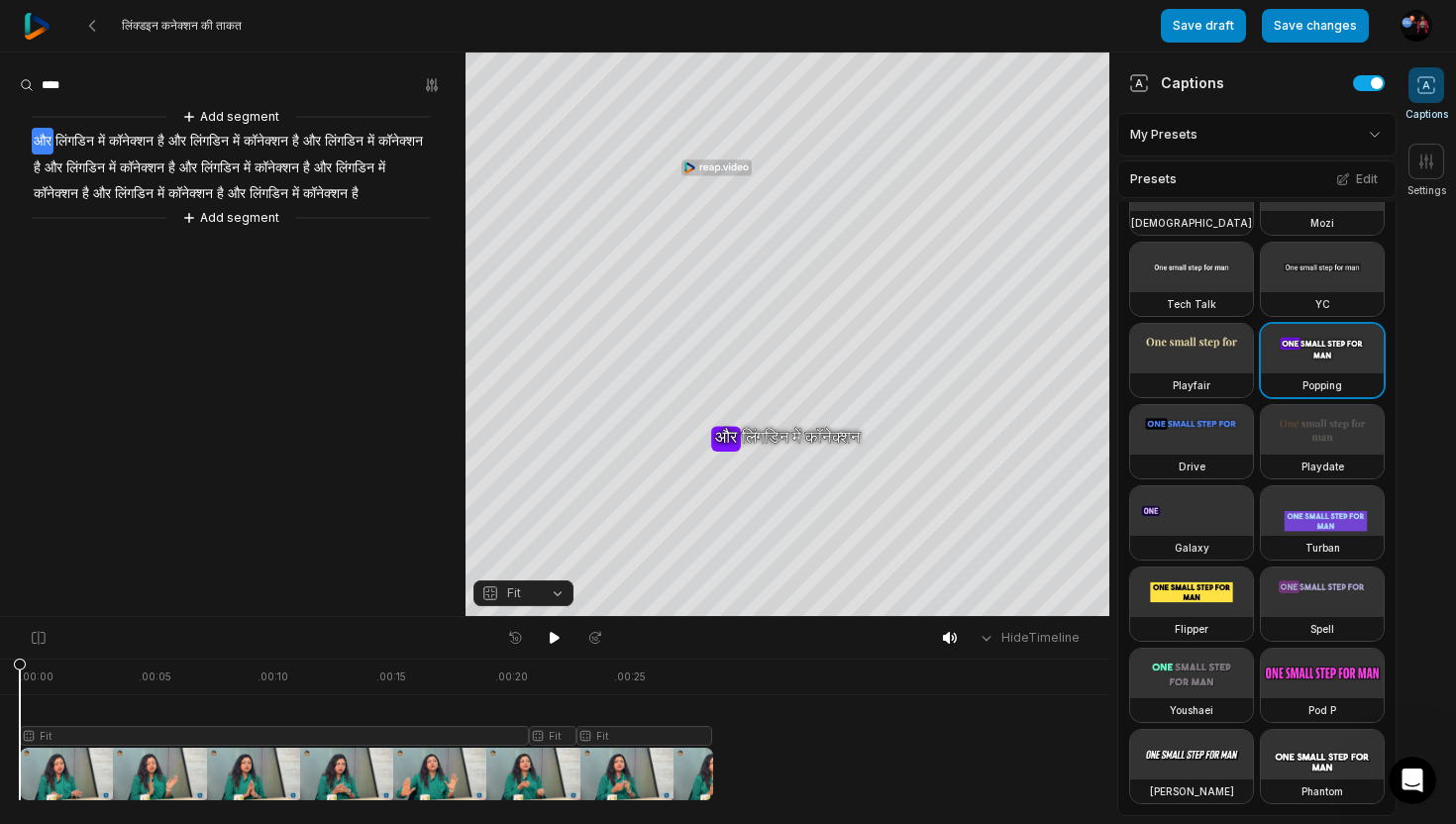 scroll, scrollTop: 0, scrollLeft: 0, axis: both 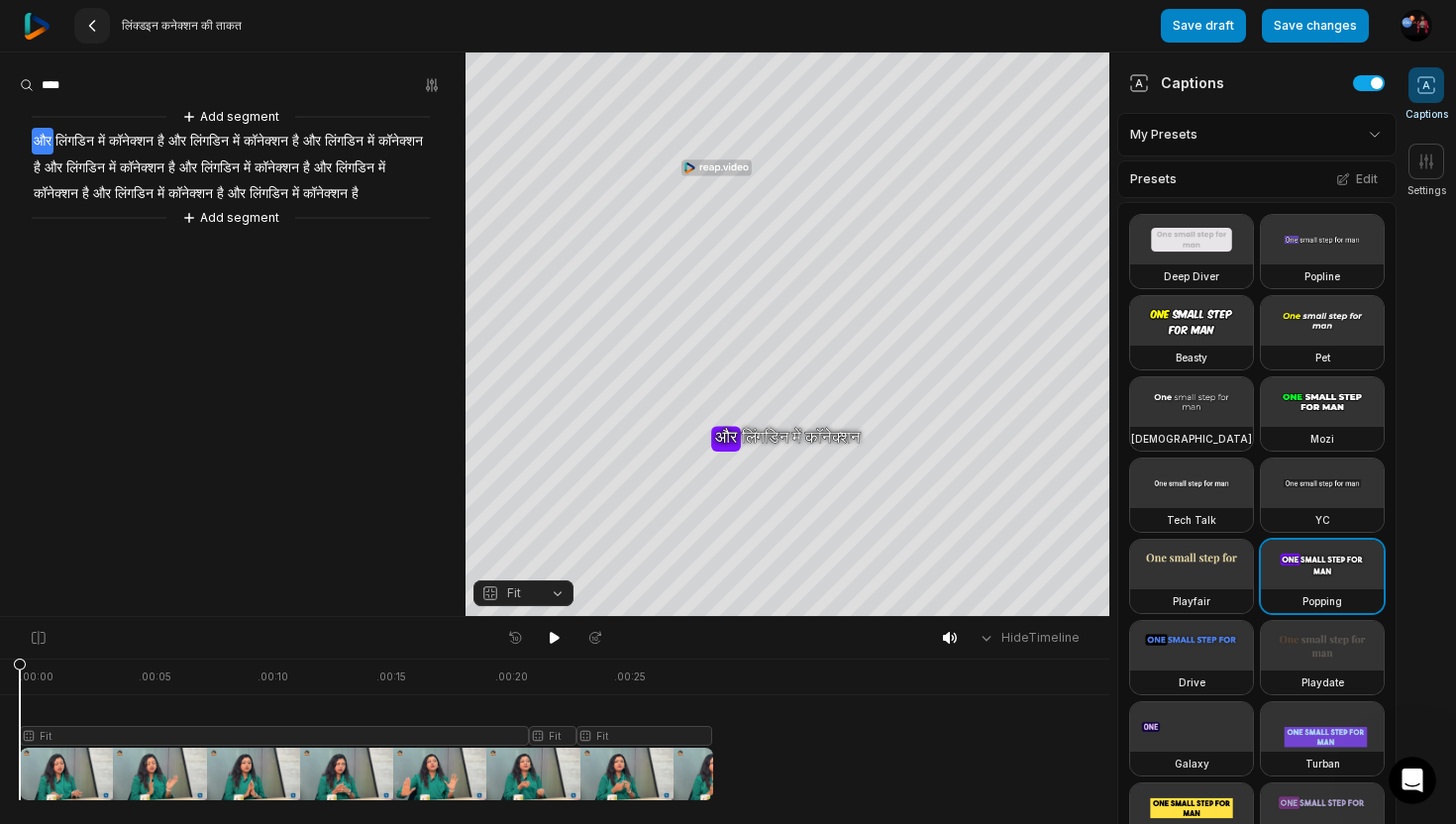 click 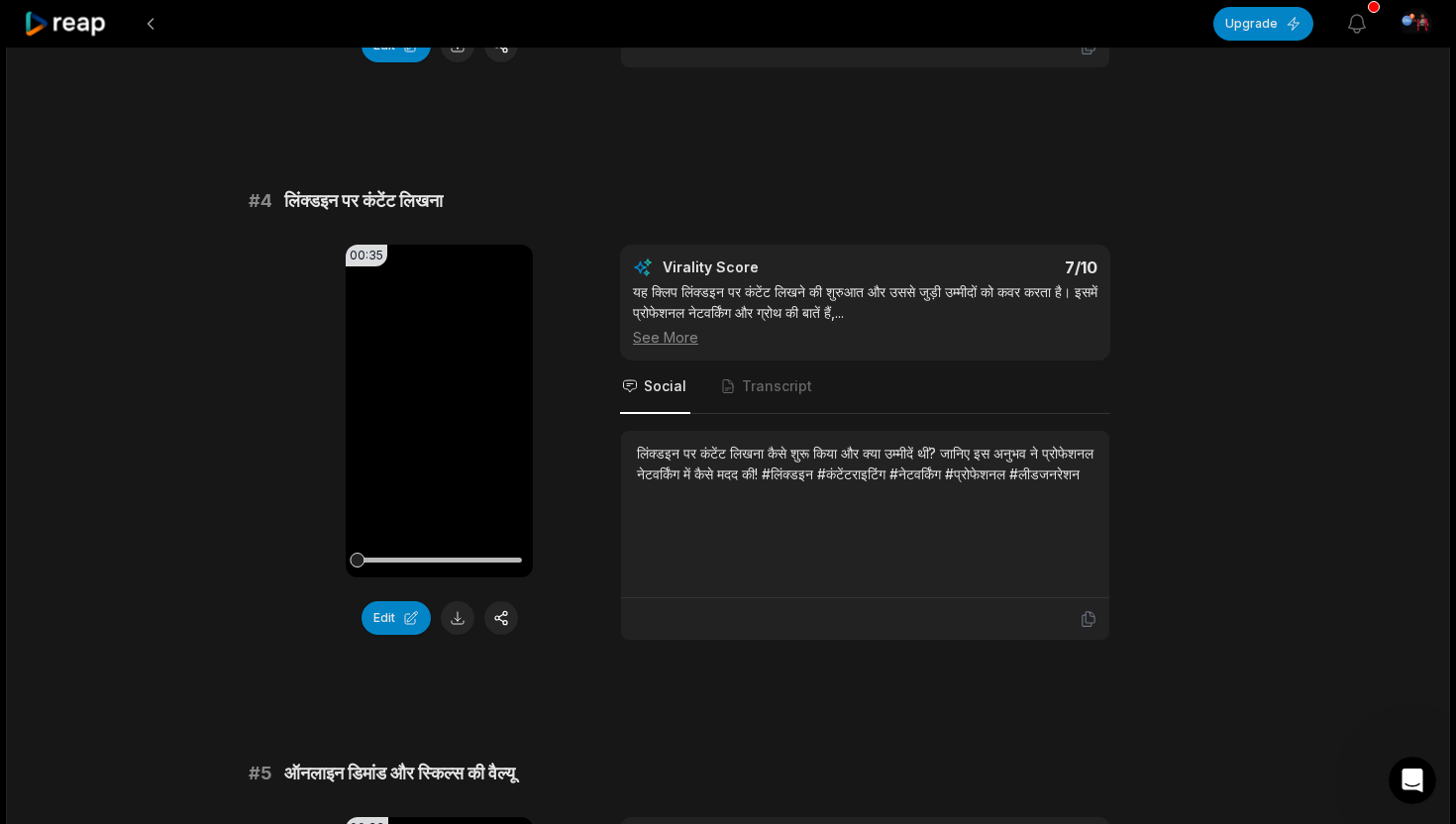 scroll, scrollTop: 1836, scrollLeft: 0, axis: vertical 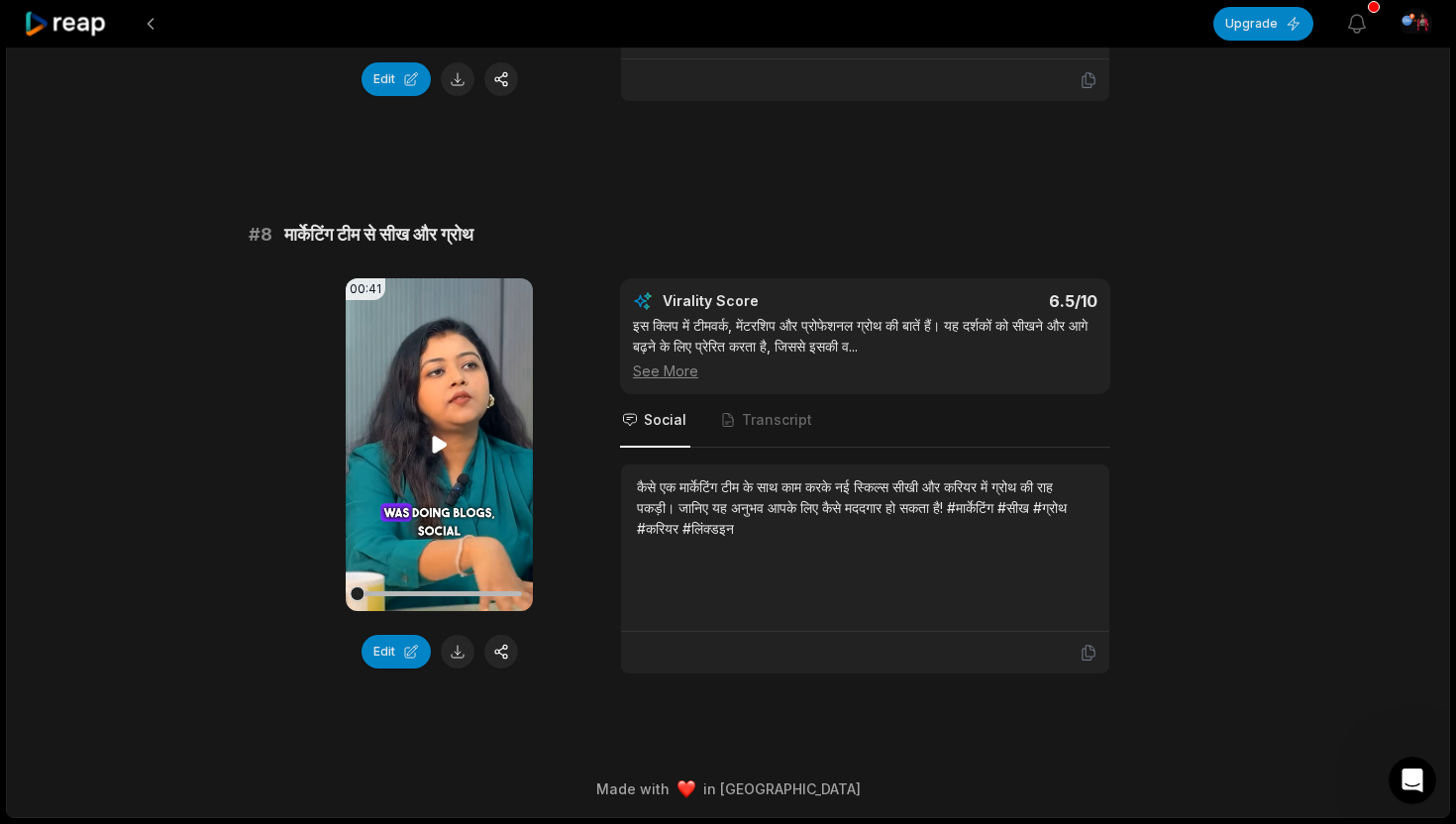 click 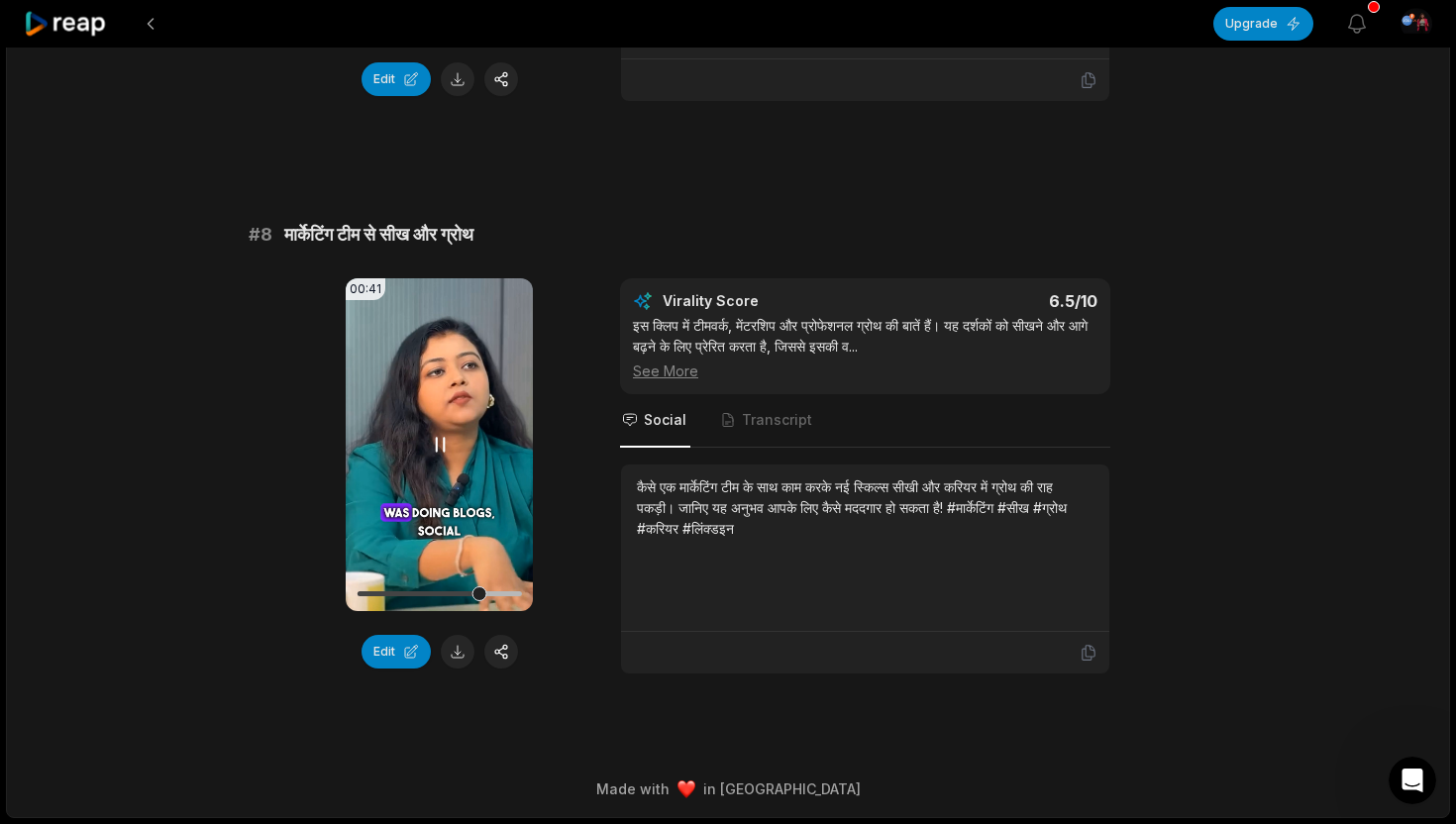 click 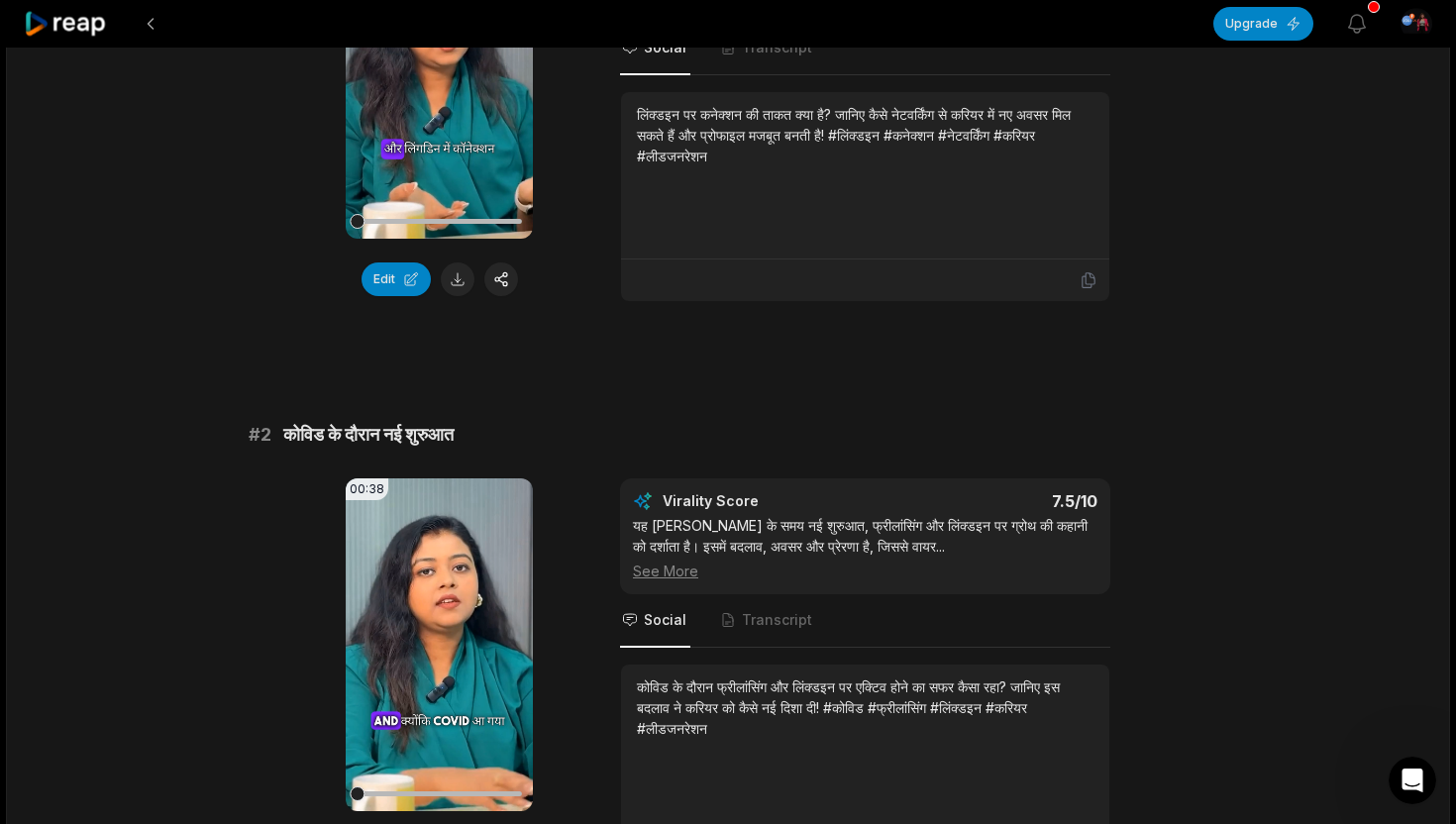 scroll, scrollTop: 0, scrollLeft: 0, axis: both 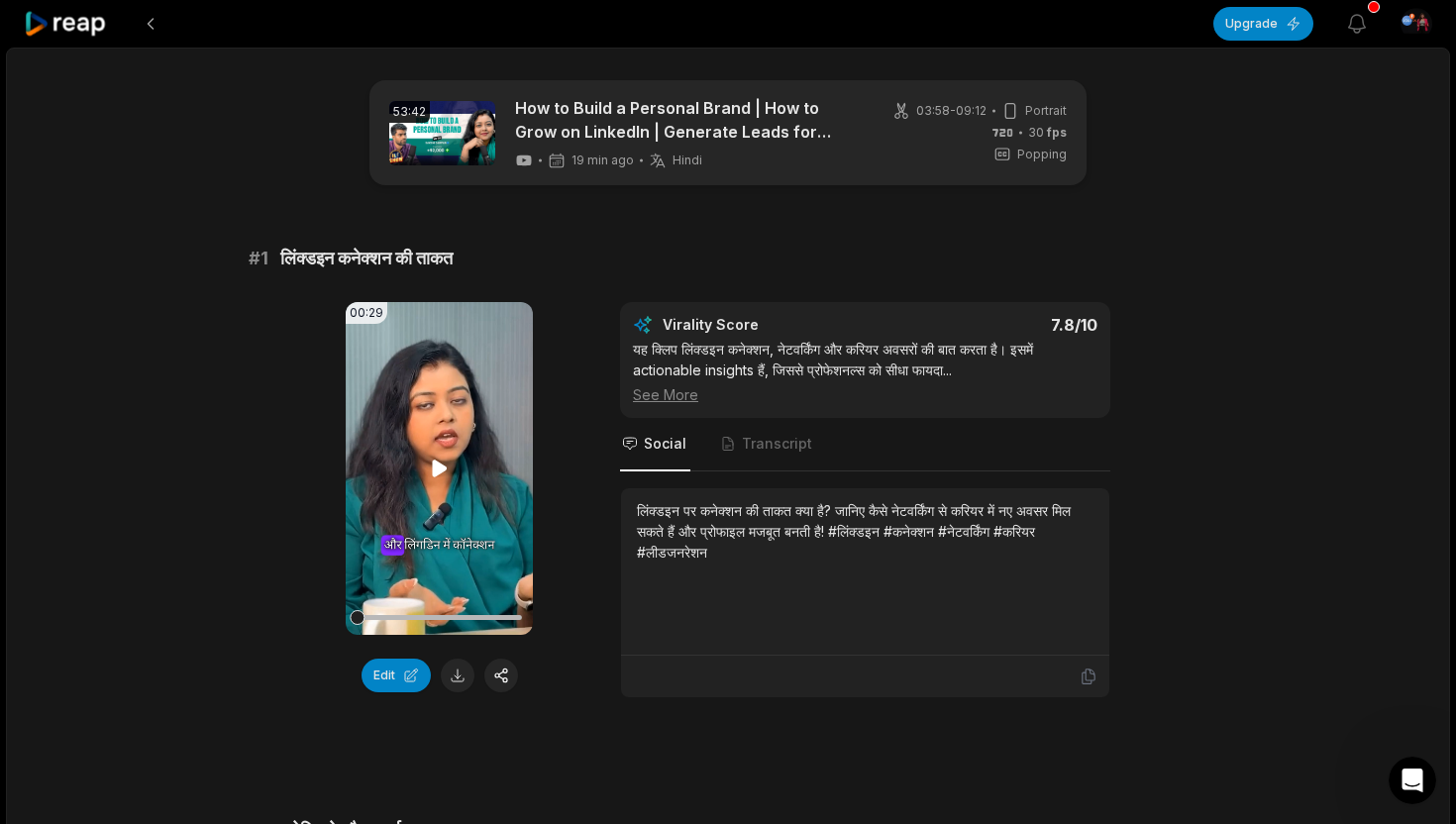 click 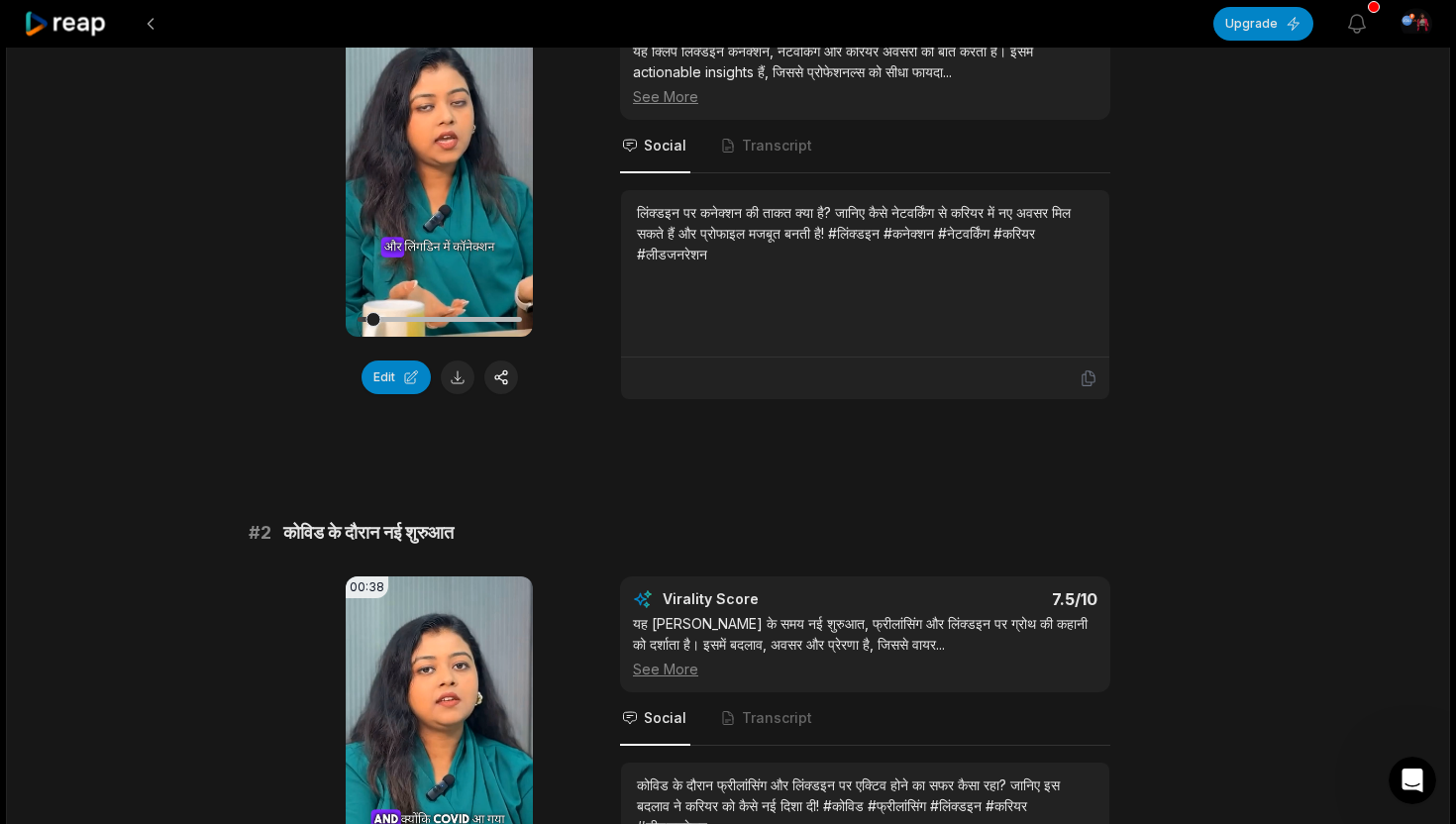 scroll, scrollTop: 299, scrollLeft: 0, axis: vertical 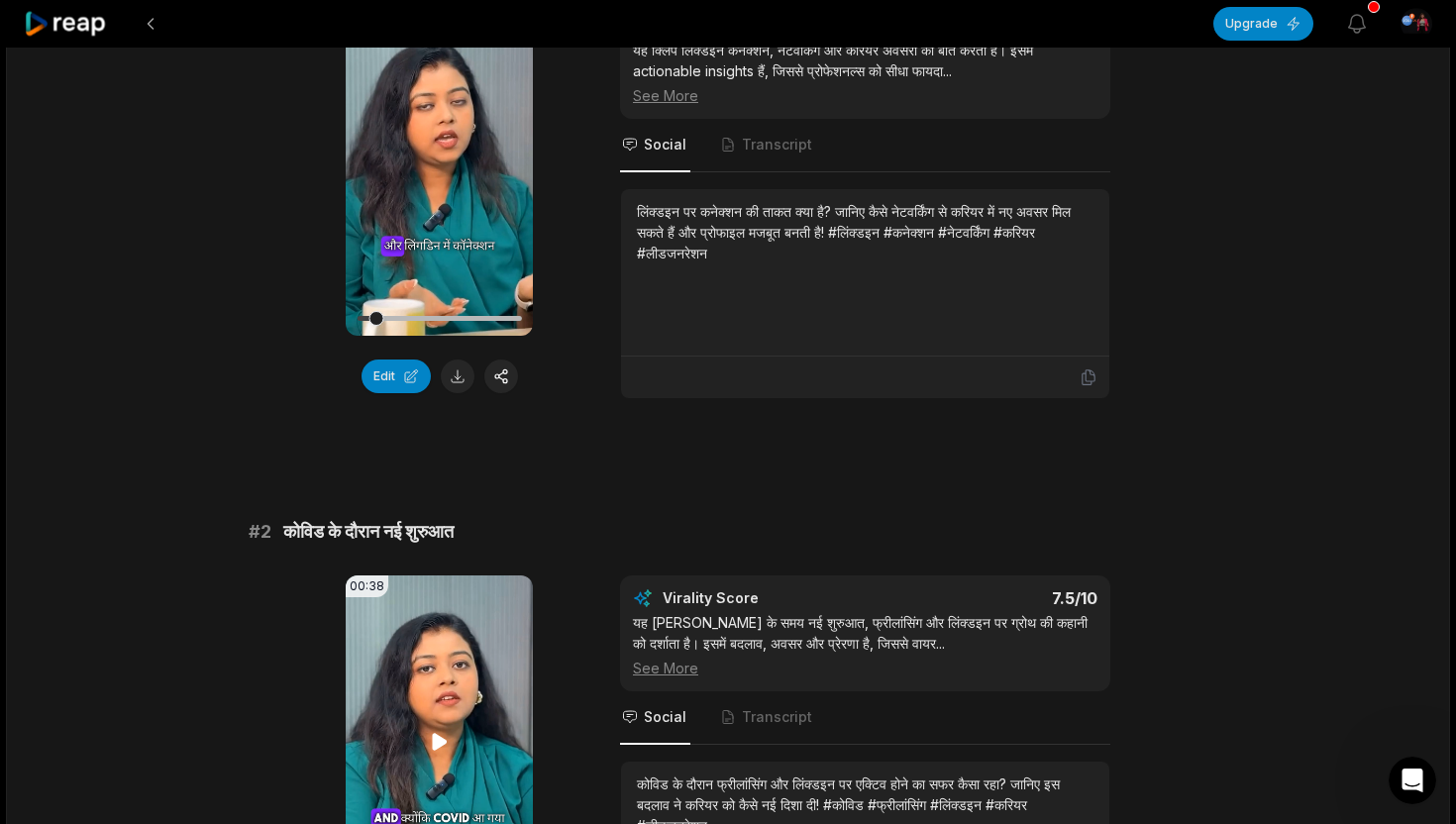 click on "Your browser does not support mp4 format." at bounding box center (439, 742) 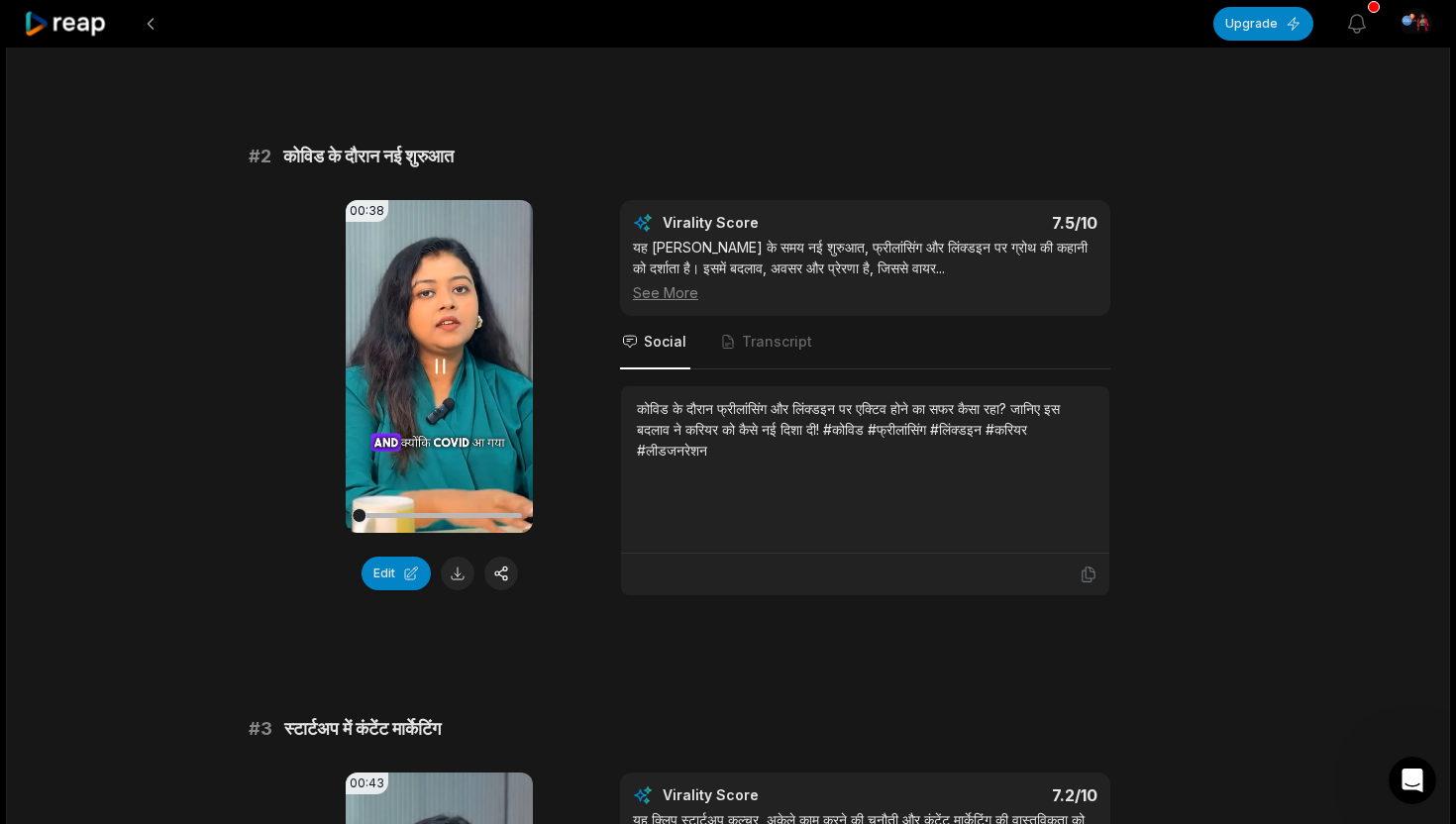 scroll, scrollTop: 732, scrollLeft: 0, axis: vertical 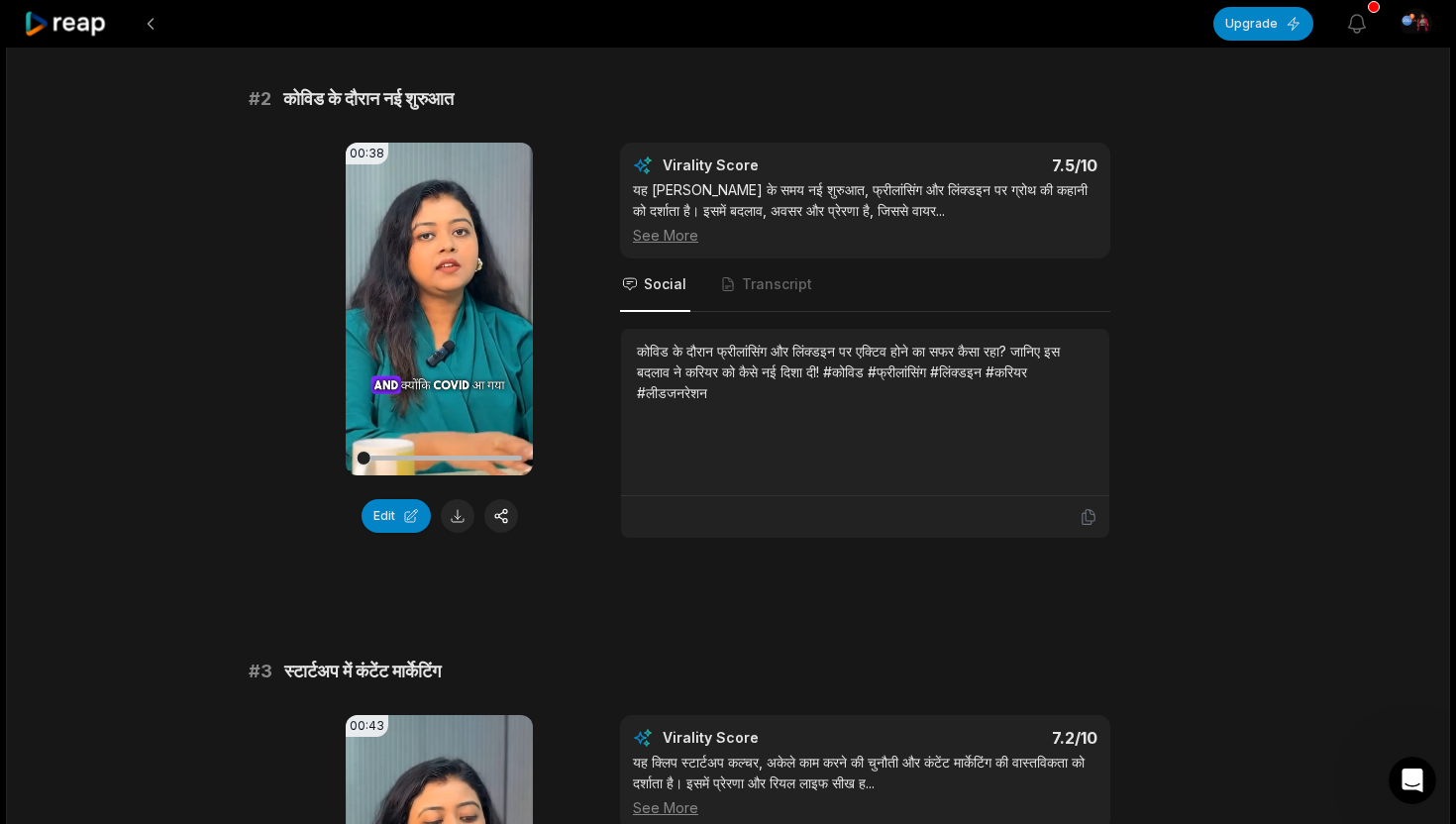 click 